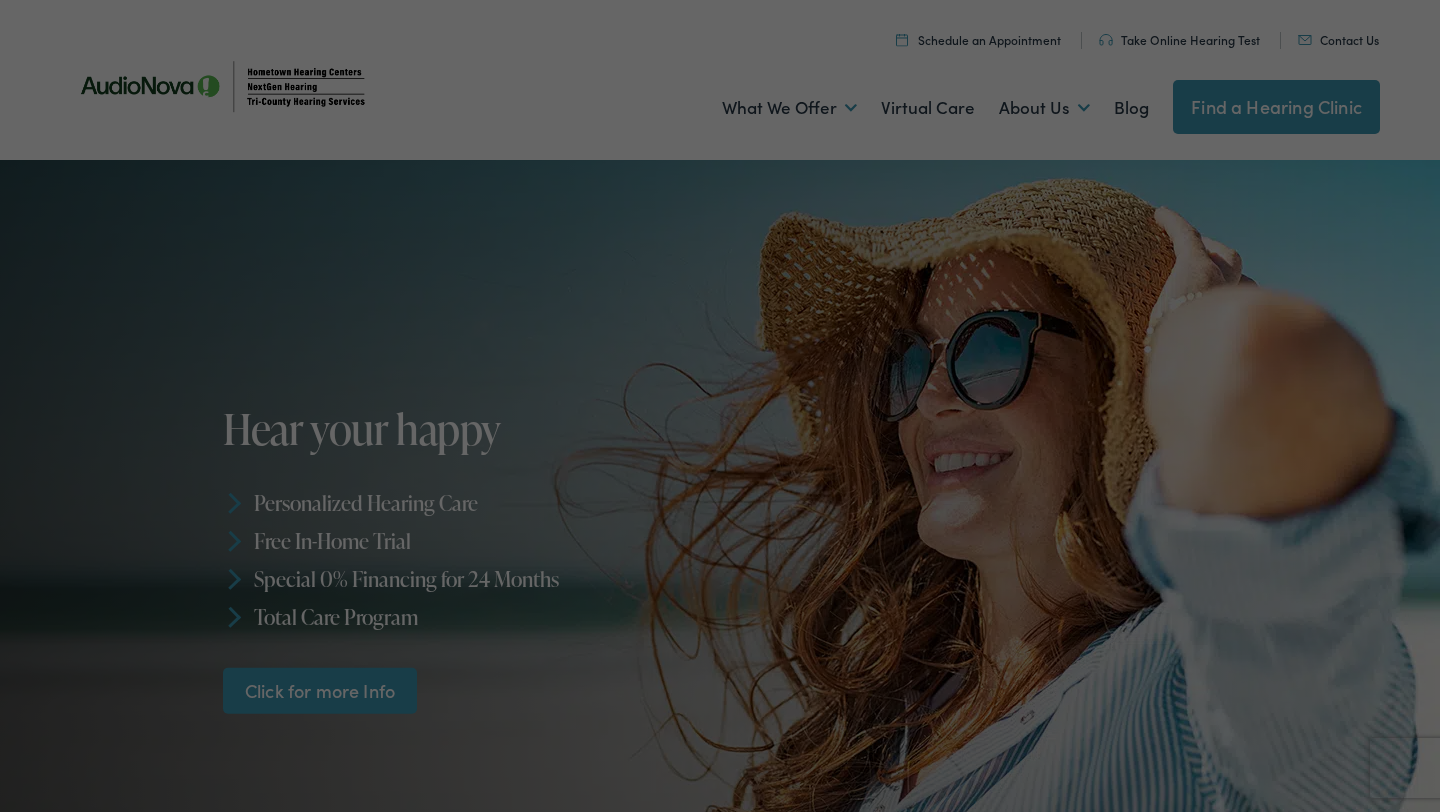 scroll, scrollTop: 0, scrollLeft: 0, axis: both 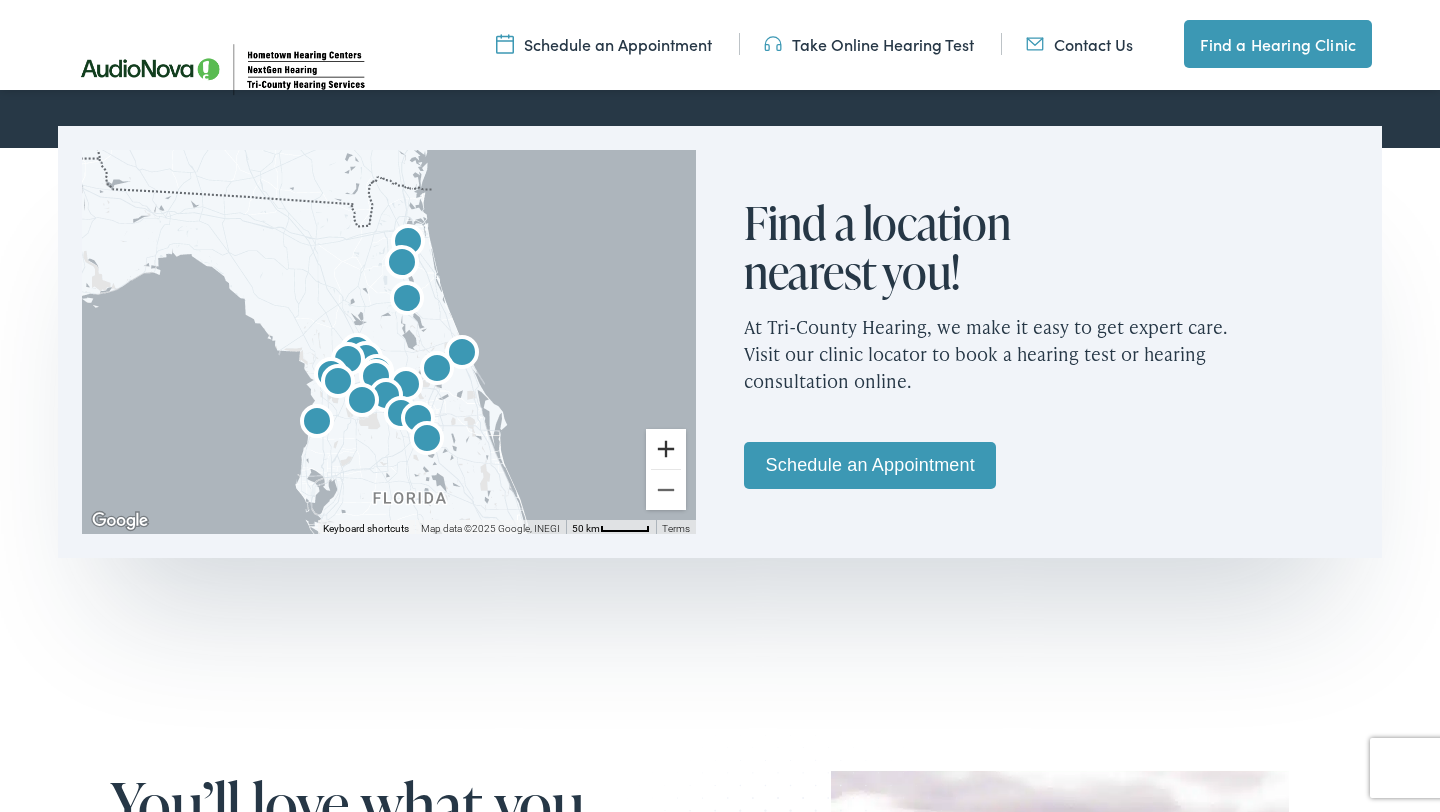 click at bounding box center [666, 449] 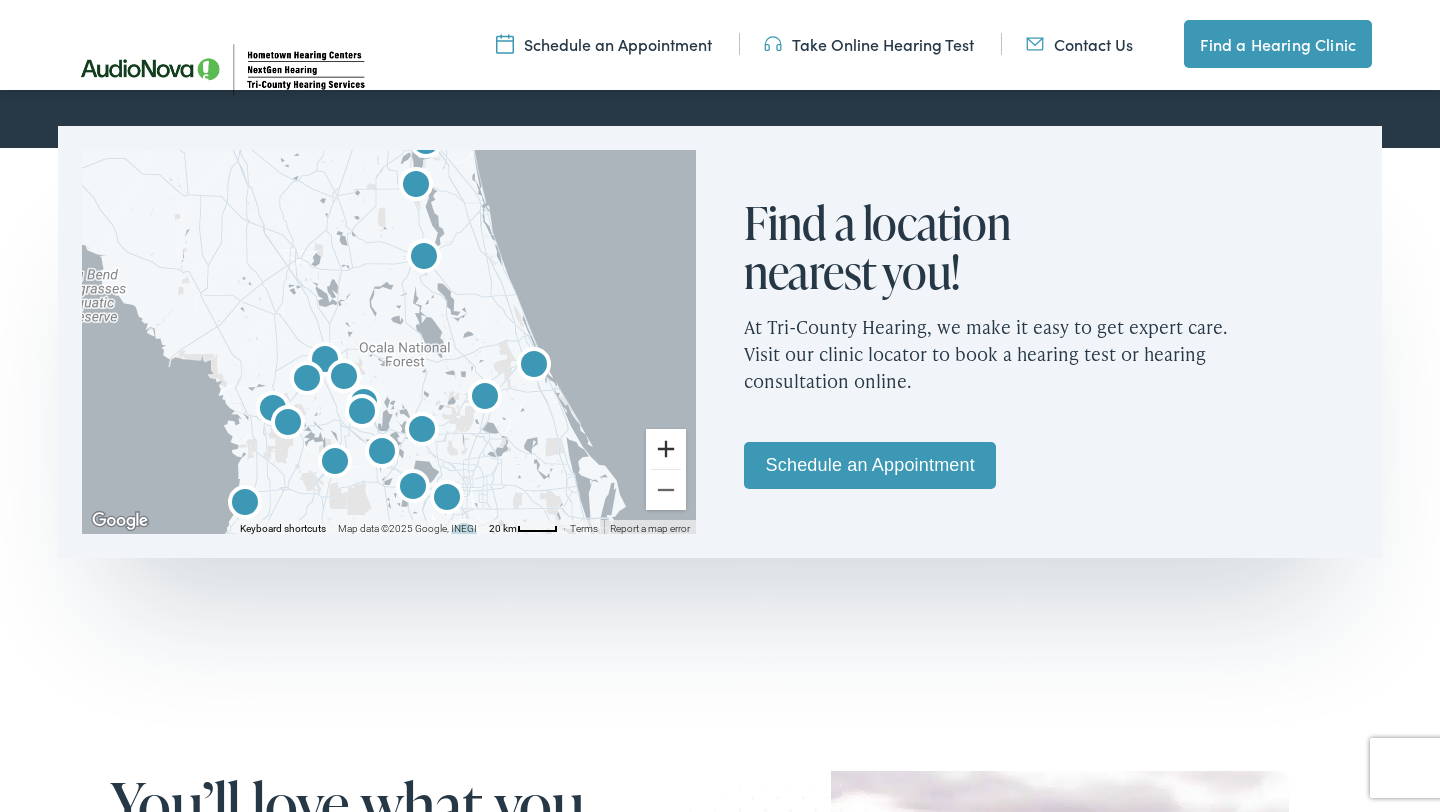 click at bounding box center (666, 449) 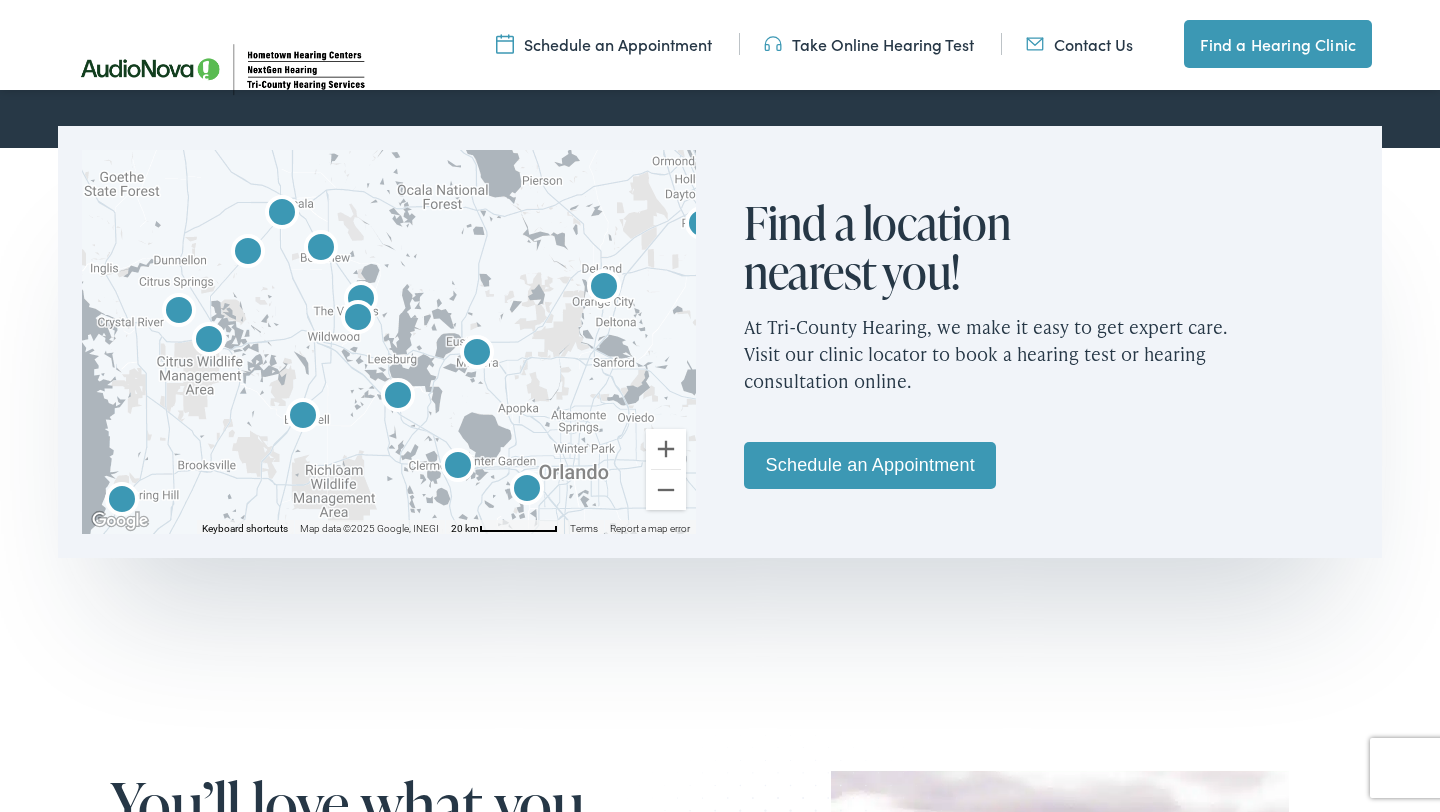 drag, startPoint x: 493, startPoint y: 386, endPoint x: 516, endPoint y: 213, distance: 174.5222 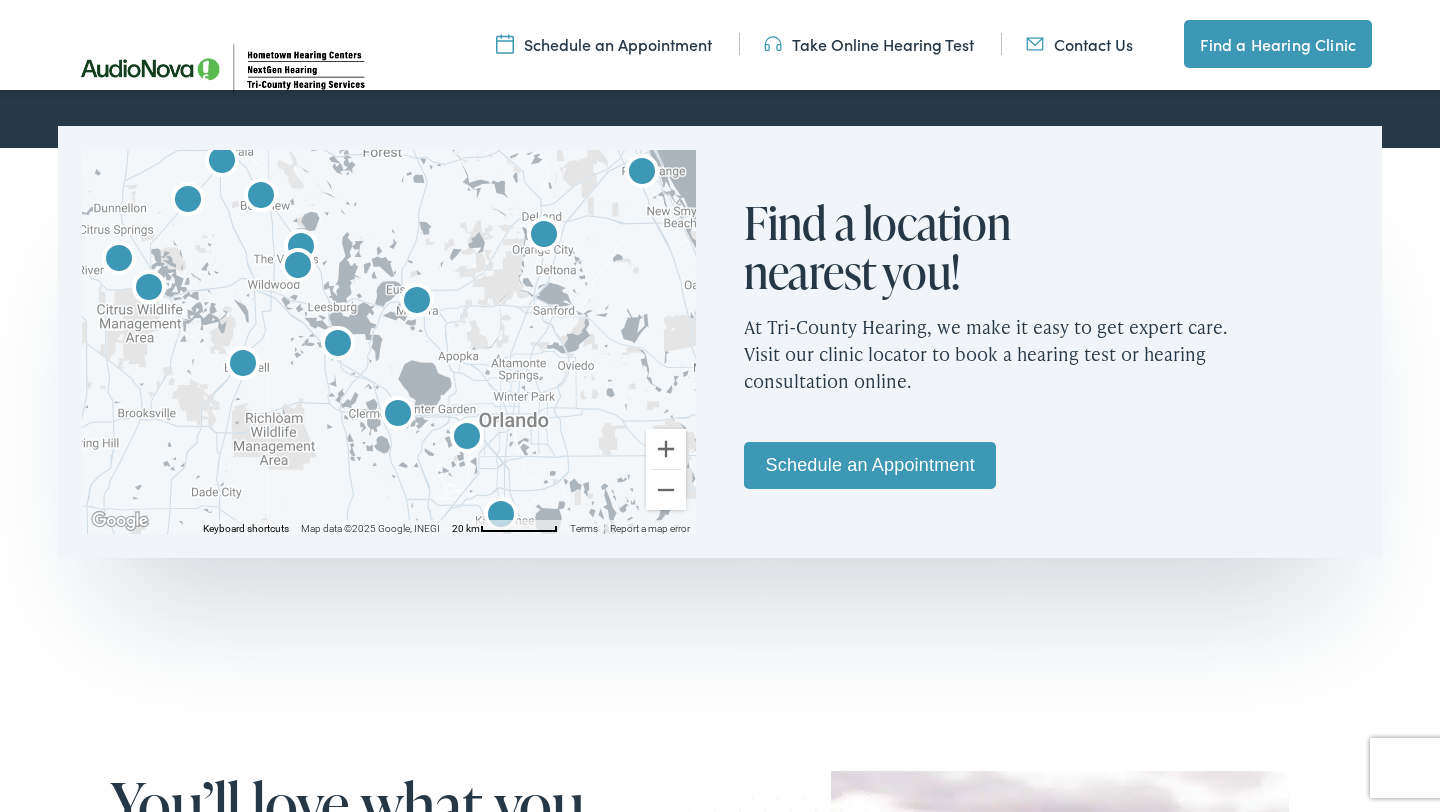 drag, startPoint x: 538, startPoint y: 431, endPoint x: 474, endPoint y: 375, distance: 85.04117 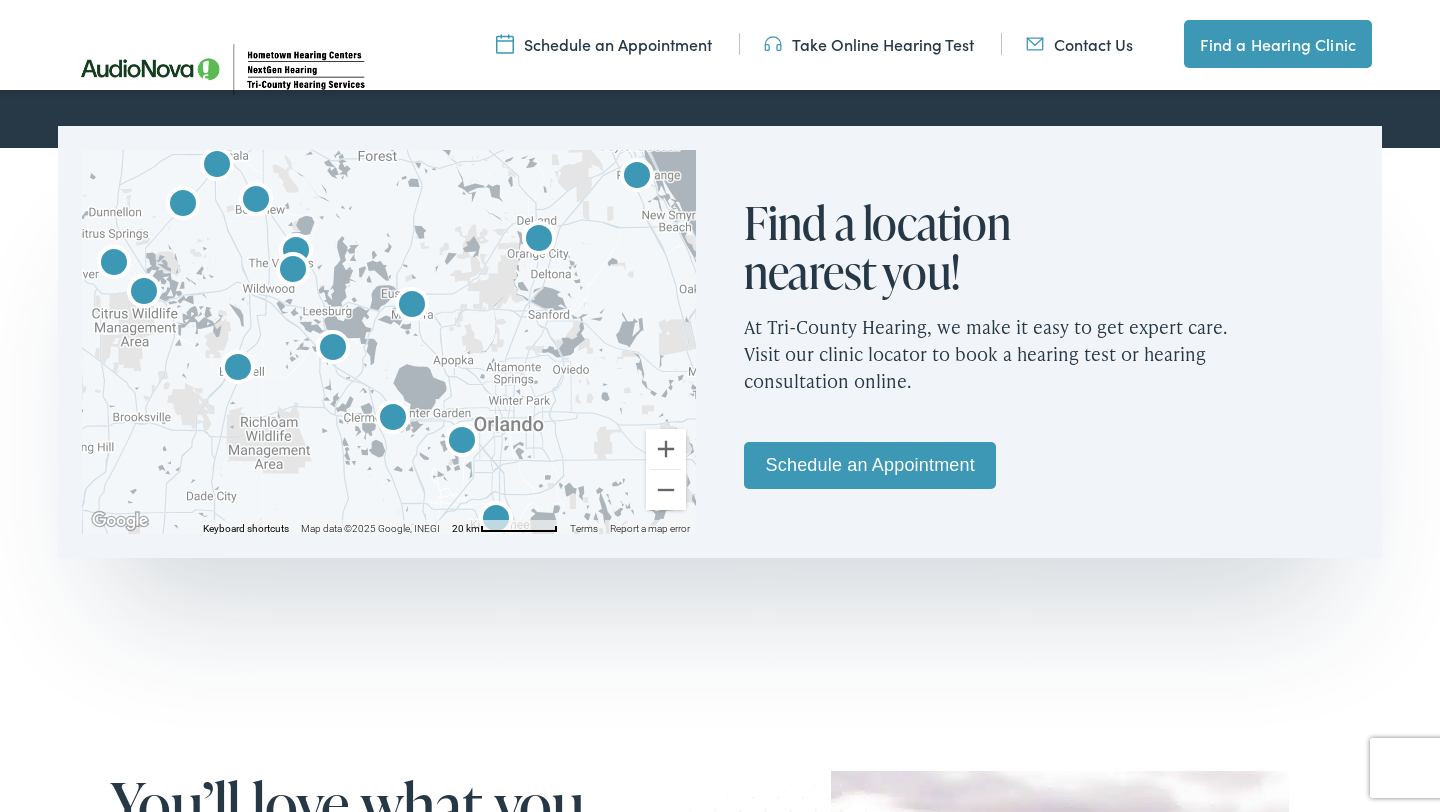 click at bounding box center [539, 241] 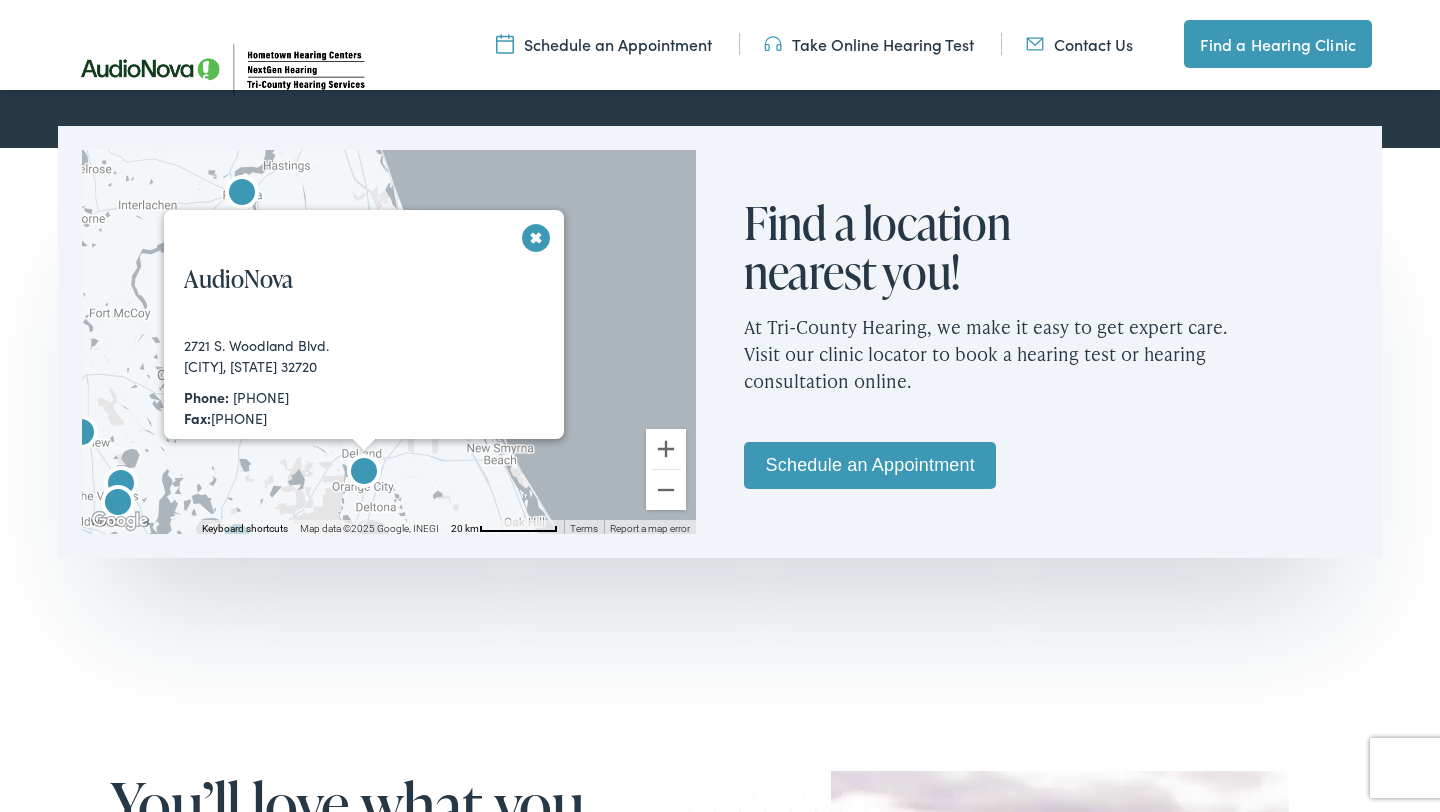 click at bounding box center [536, 237] 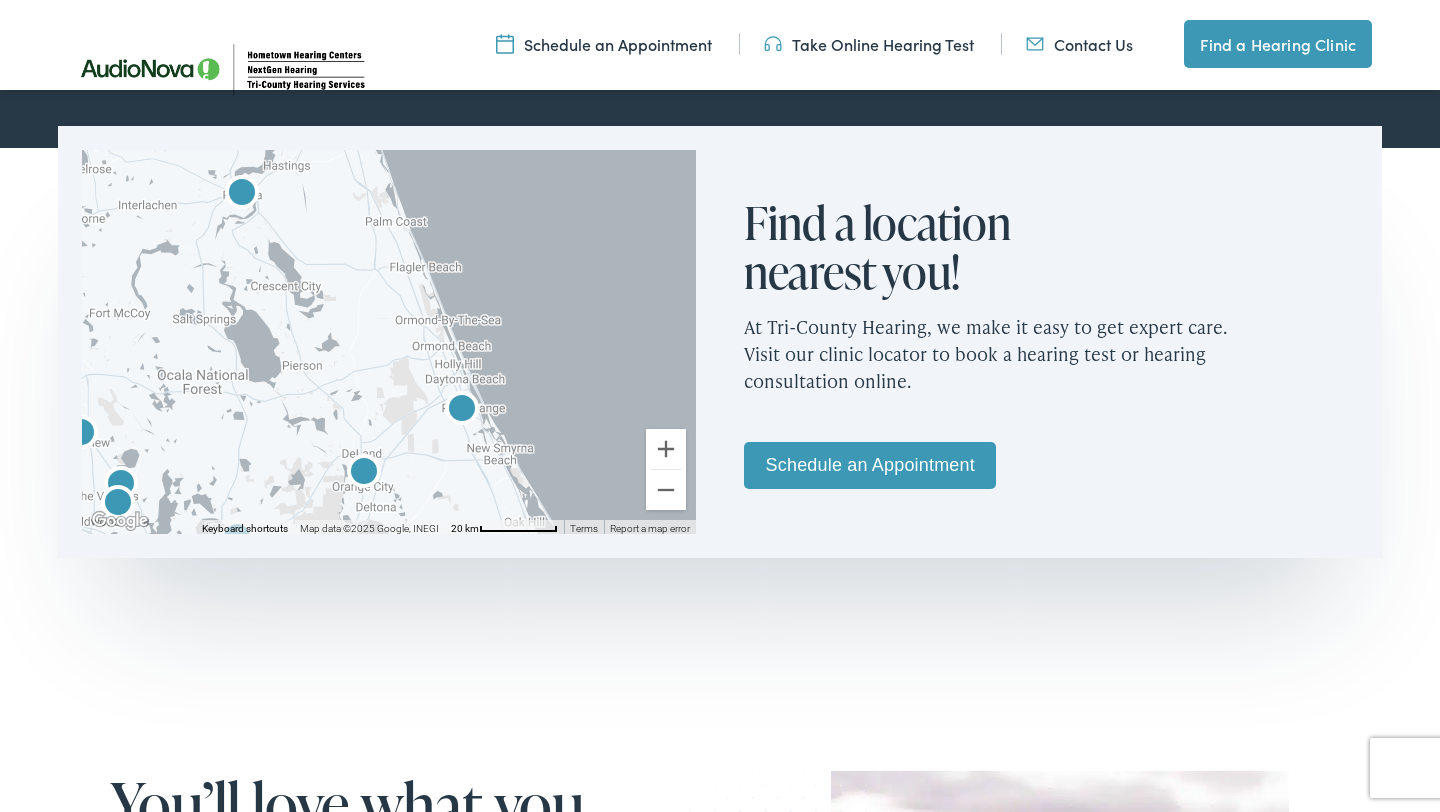 click at bounding box center [462, 411] 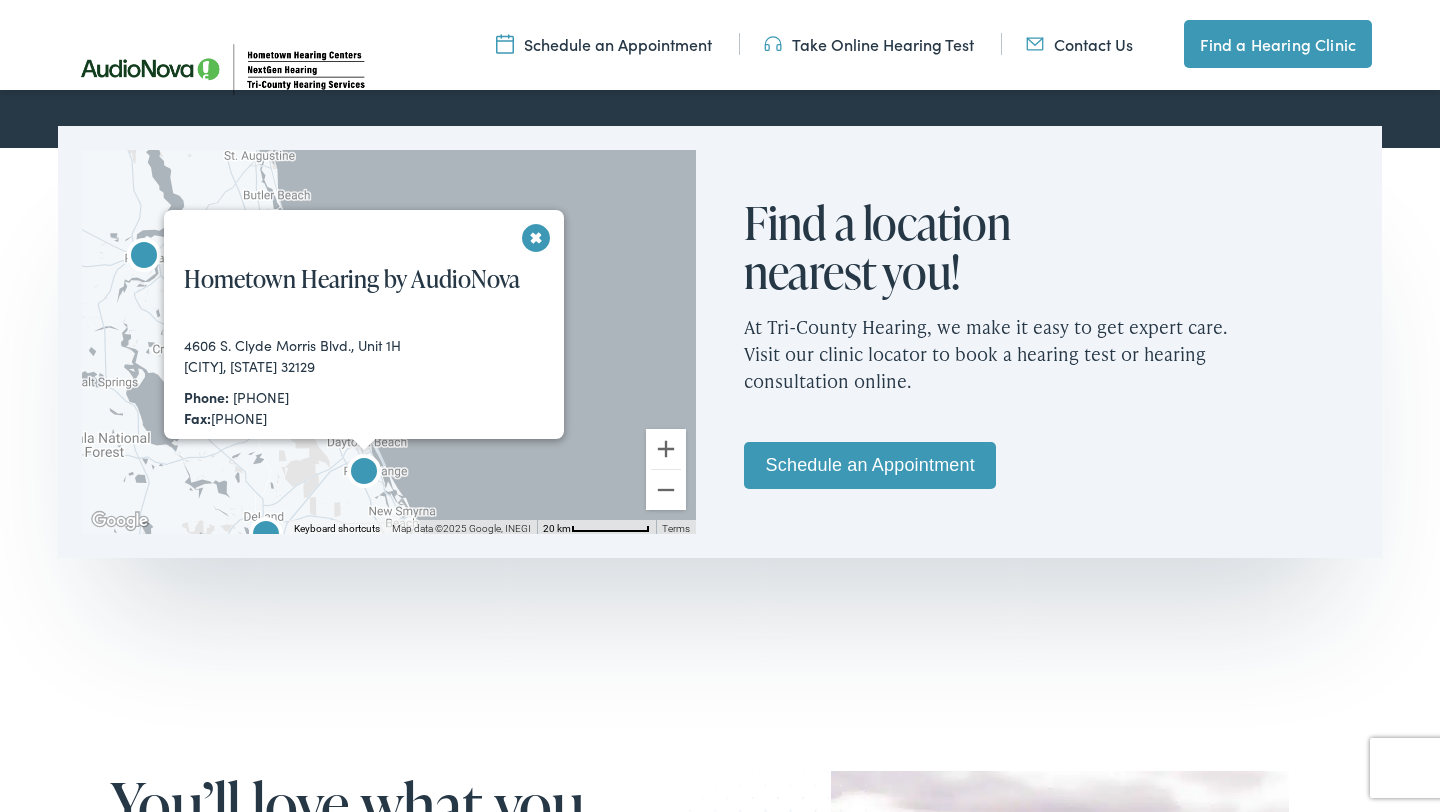 click at bounding box center [144, 258] 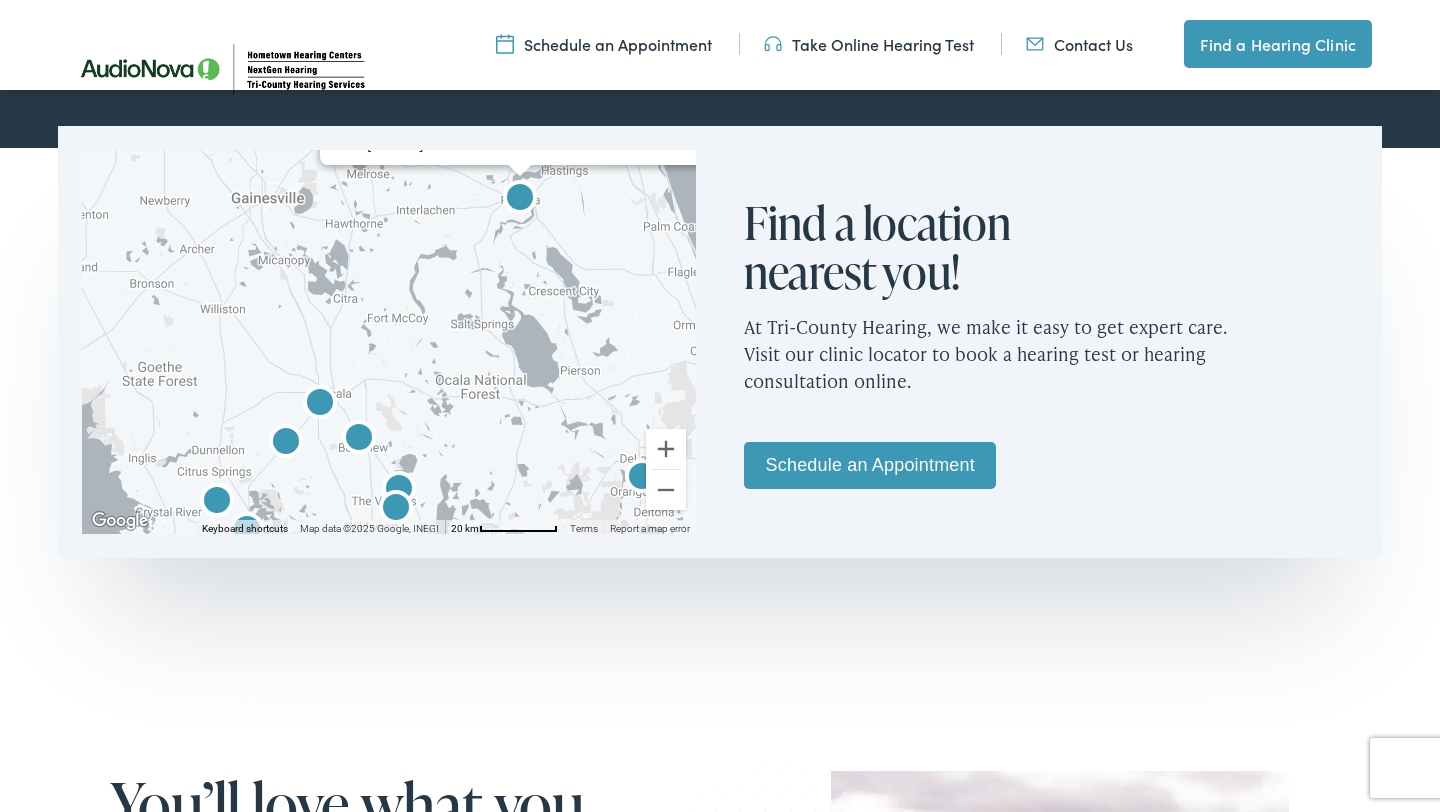 drag, startPoint x: 267, startPoint y: 453, endPoint x: 425, endPoint y: 175, distance: 319.76242 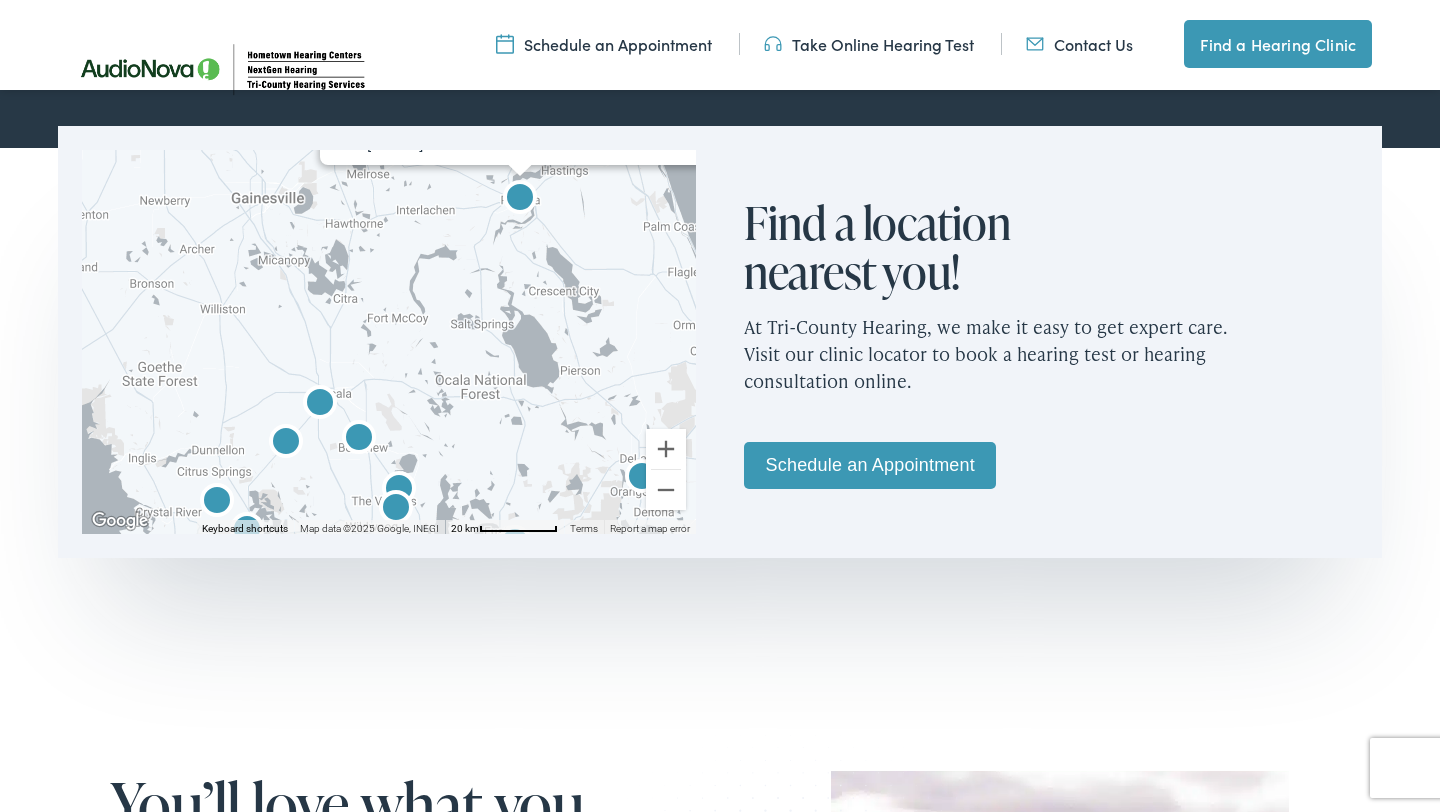 click at bounding box center [320, 405] 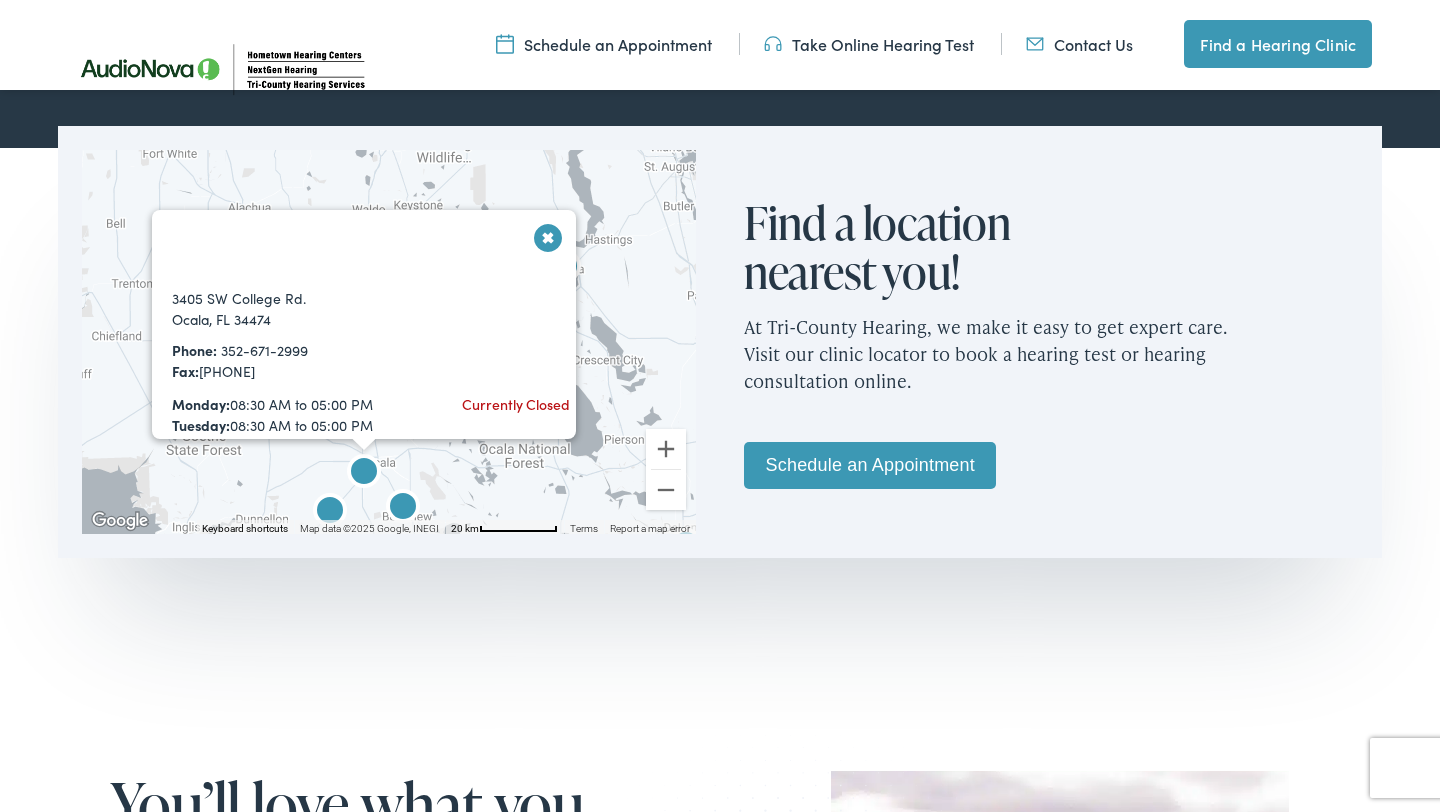 scroll, scrollTop: 77, scrollLeft: 0, axis: vertical 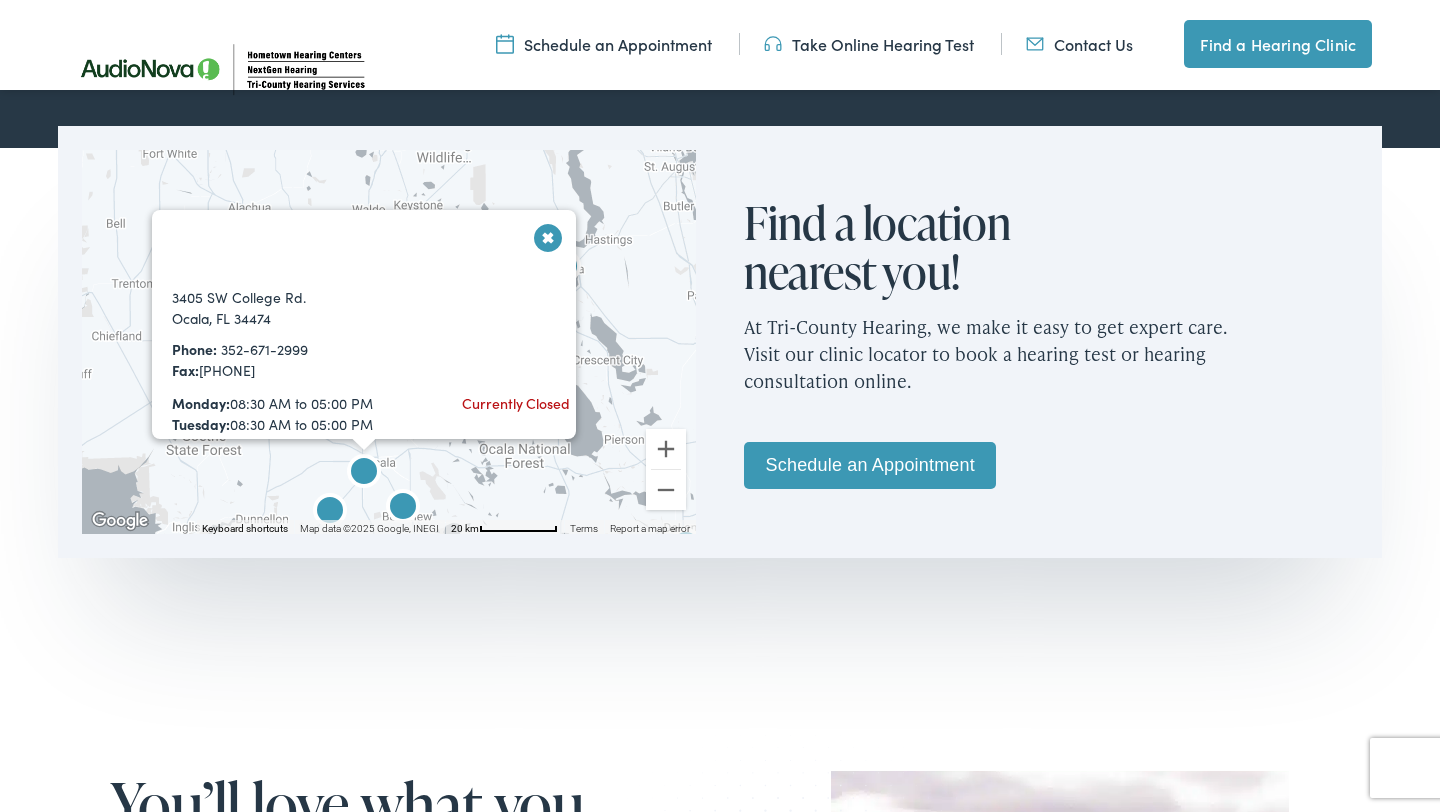 click at bounding box center [403, 509] 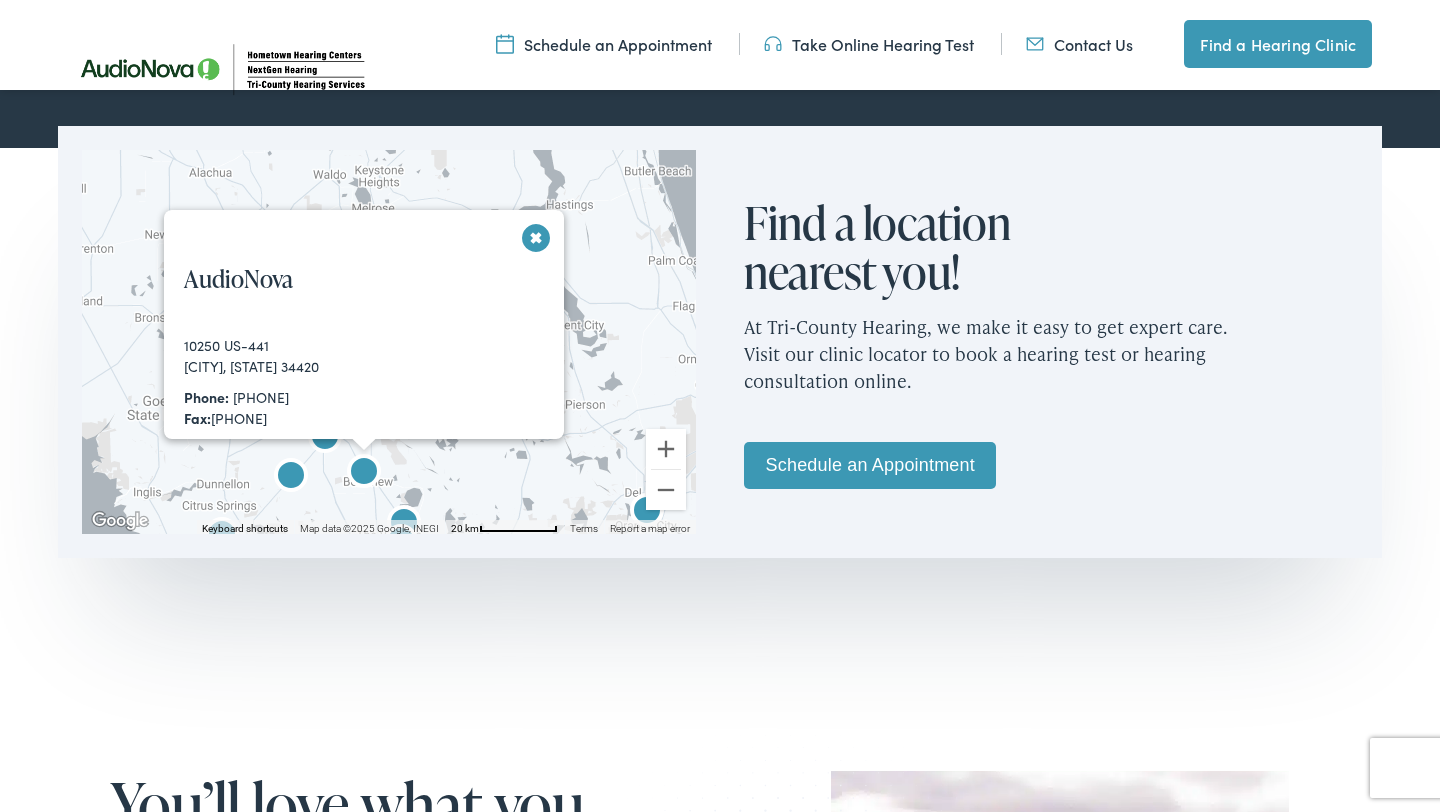 click at bounding box center [291, 478] 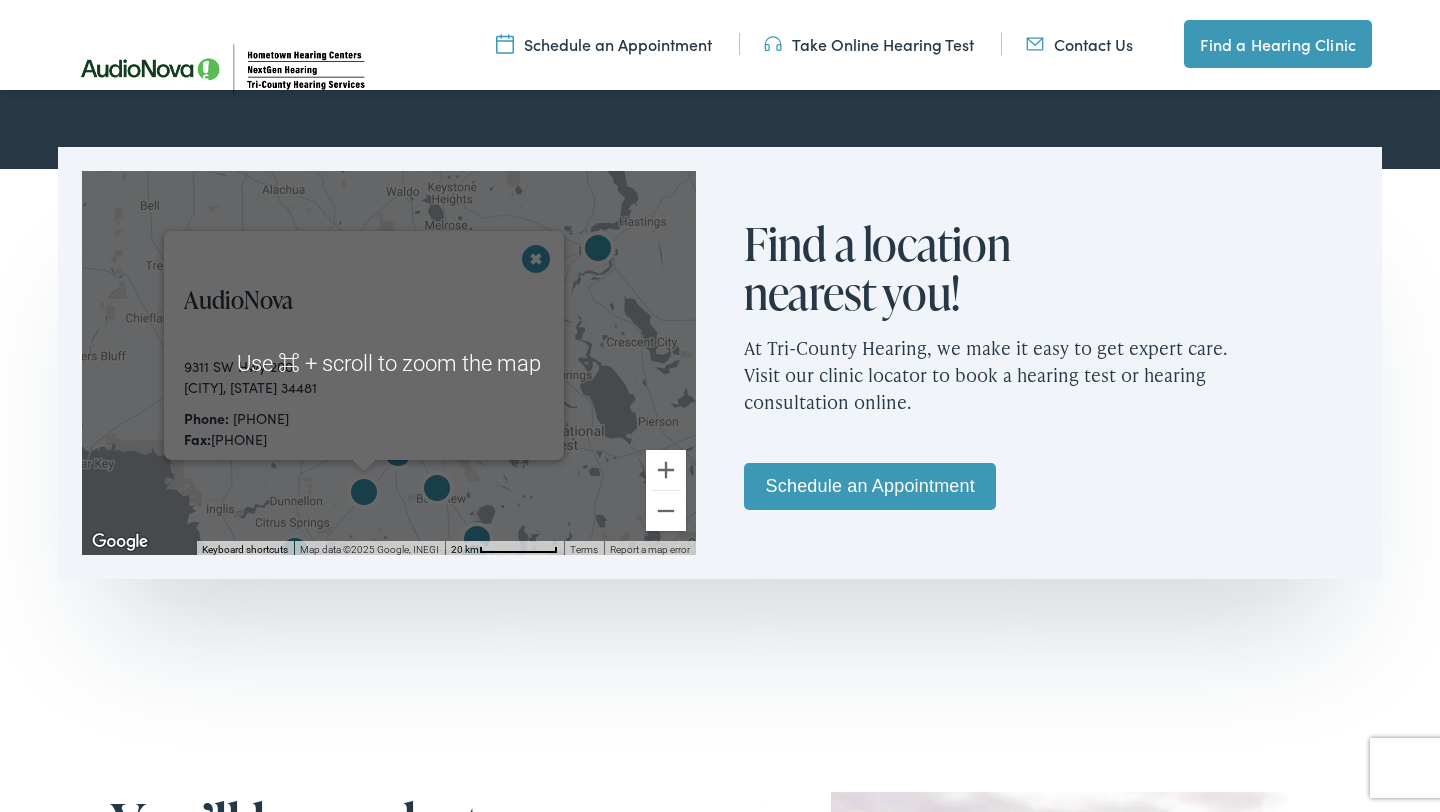 scroll, scrollTop: 1123, scrollLeft: 0, axis: vertical 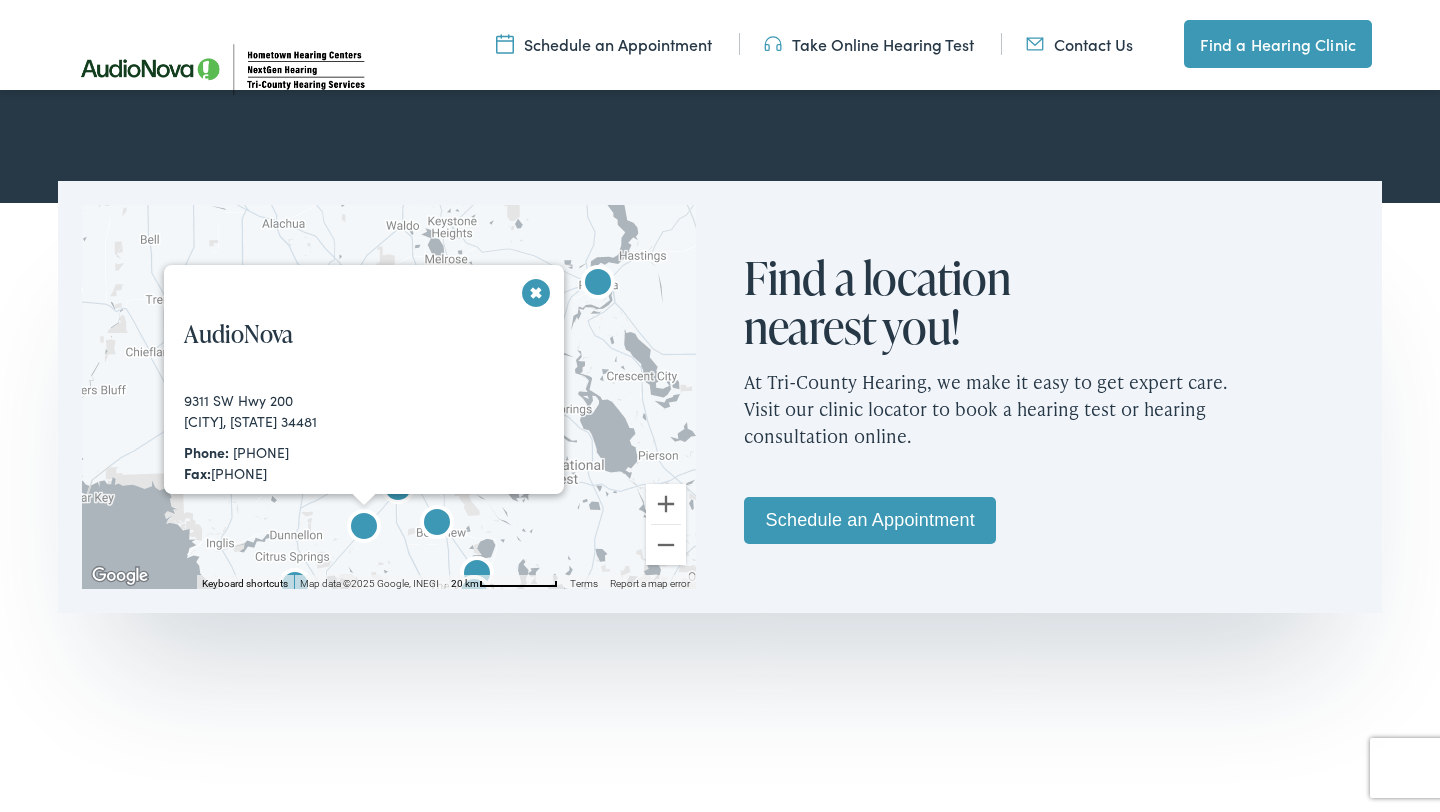 drag, startPoint x: 461, startPoint y: 487, endPoint x: 499, endPoint y: 275, distance: 215.37874 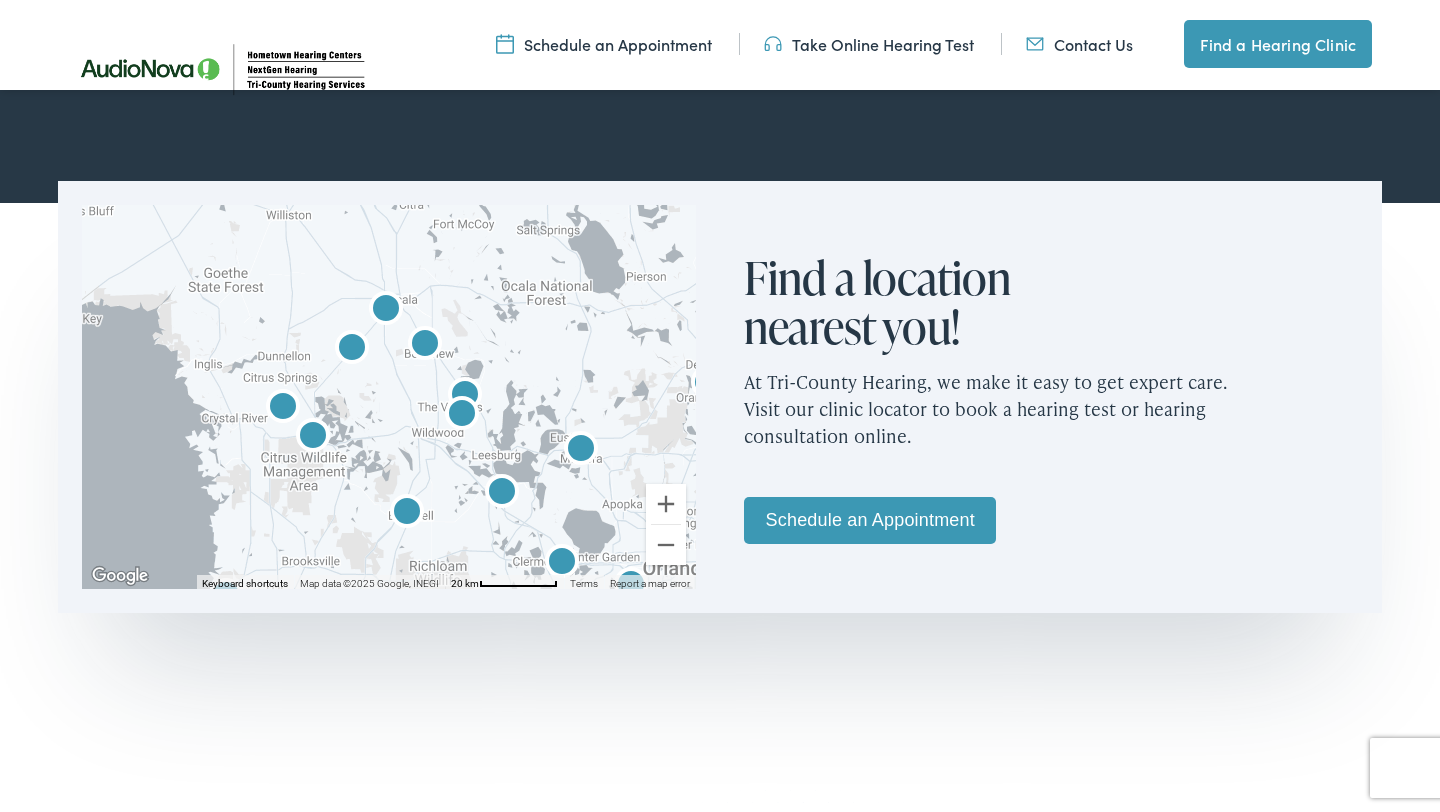 drag, startPoint x: 497, startPoint y: 419, endPoint x: 486, endPoint y: 238, distance: 181.33394 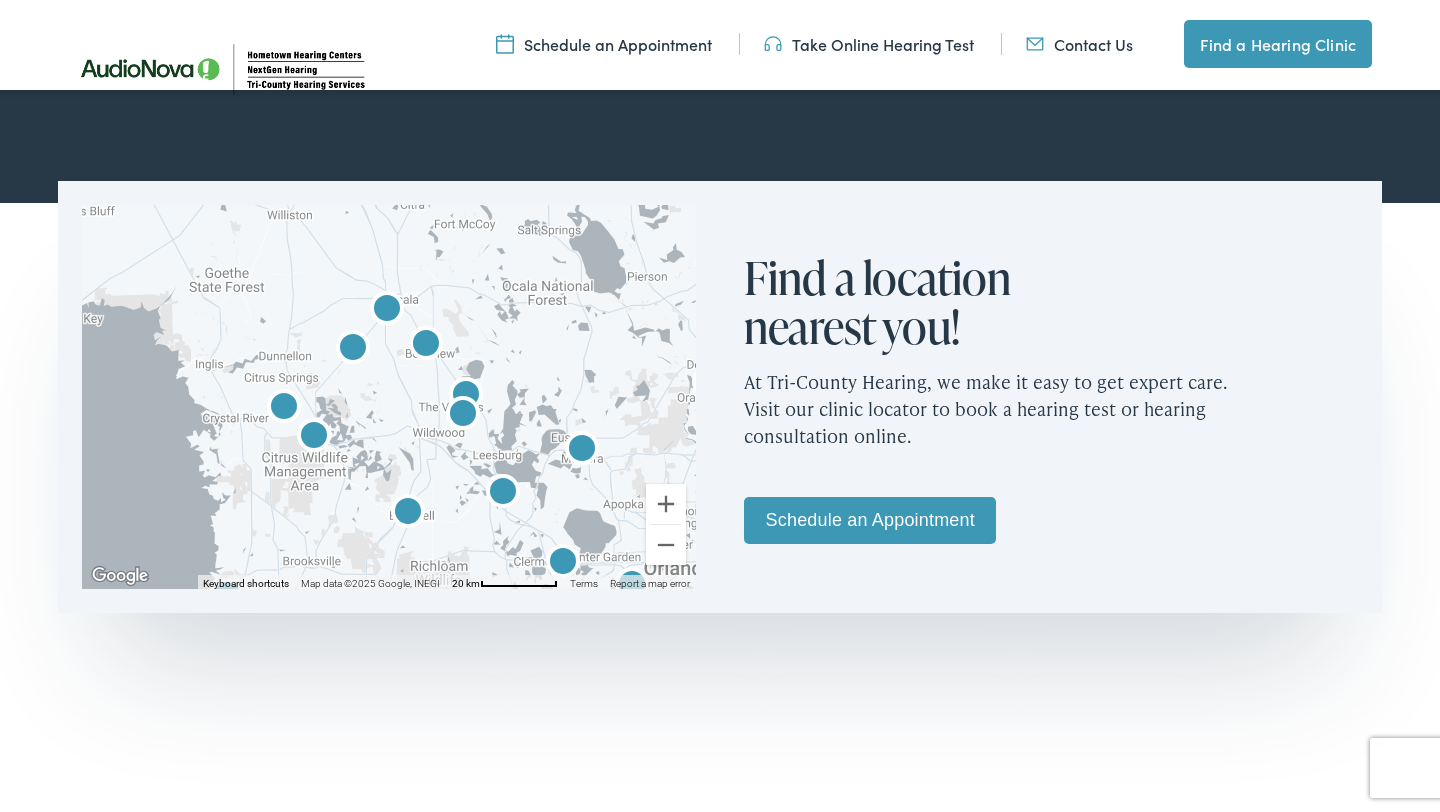 click at bounding box center [284, 409] 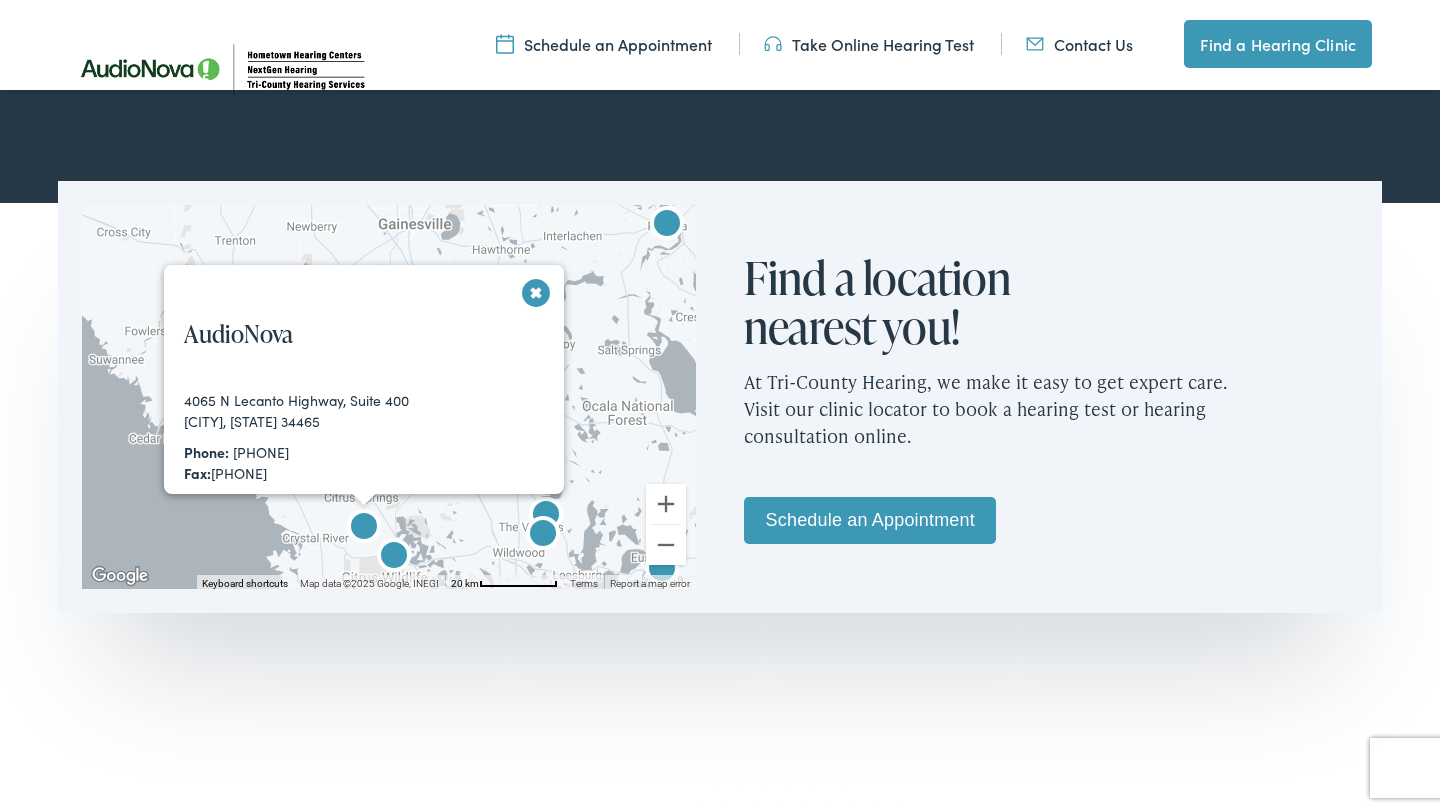 click at bounding box center [394, 558] 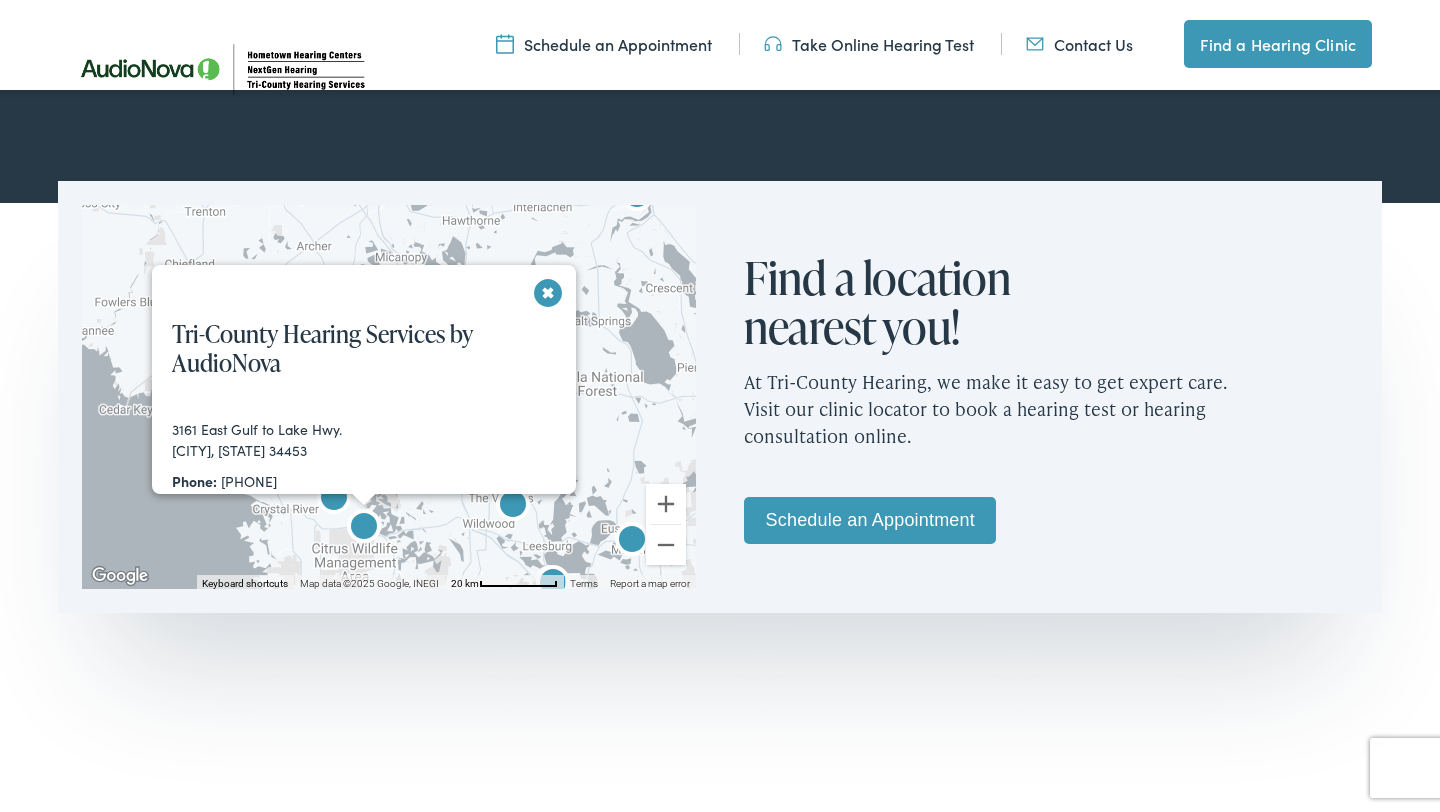 click at bounding box center [513, 507] 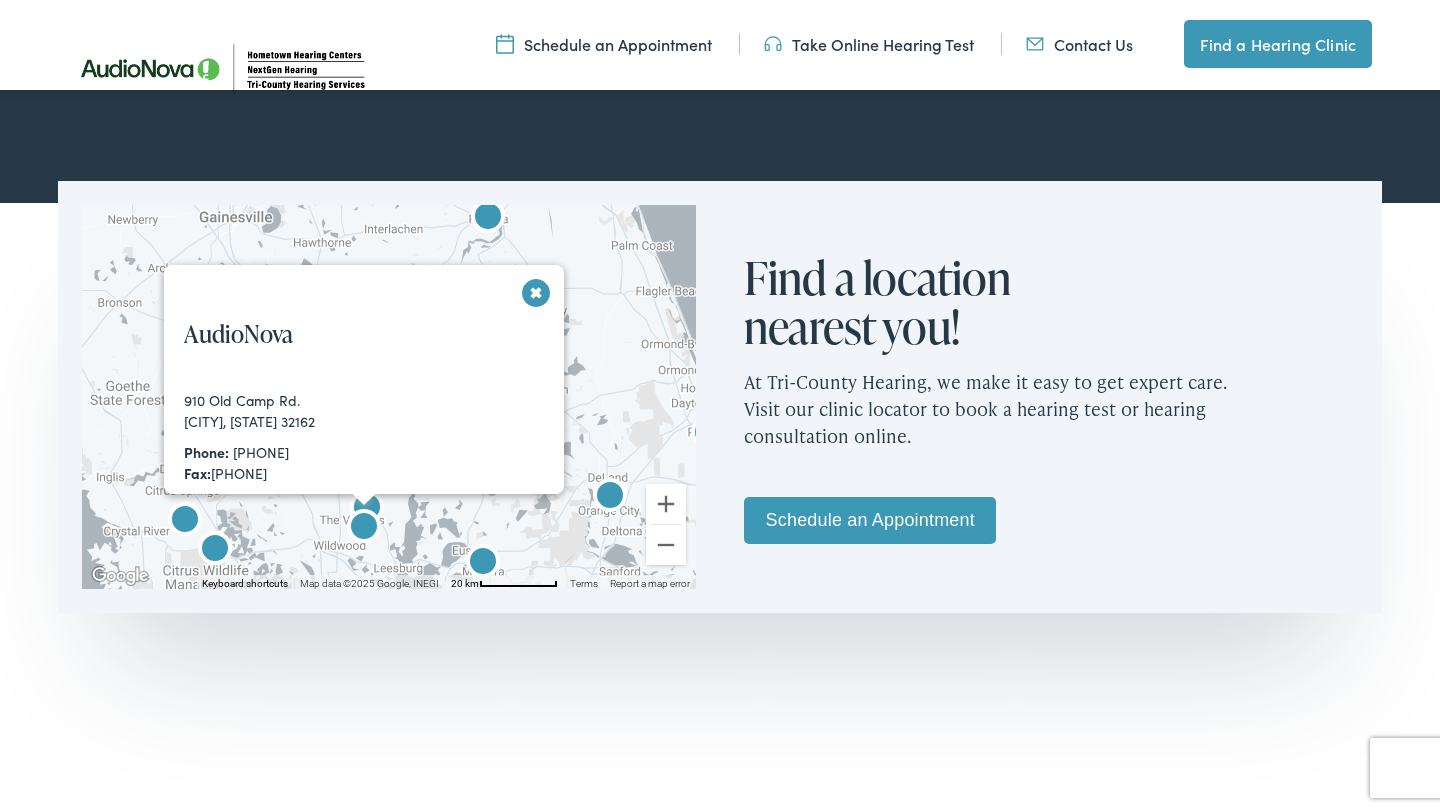 click at bounding box center (364, 529) 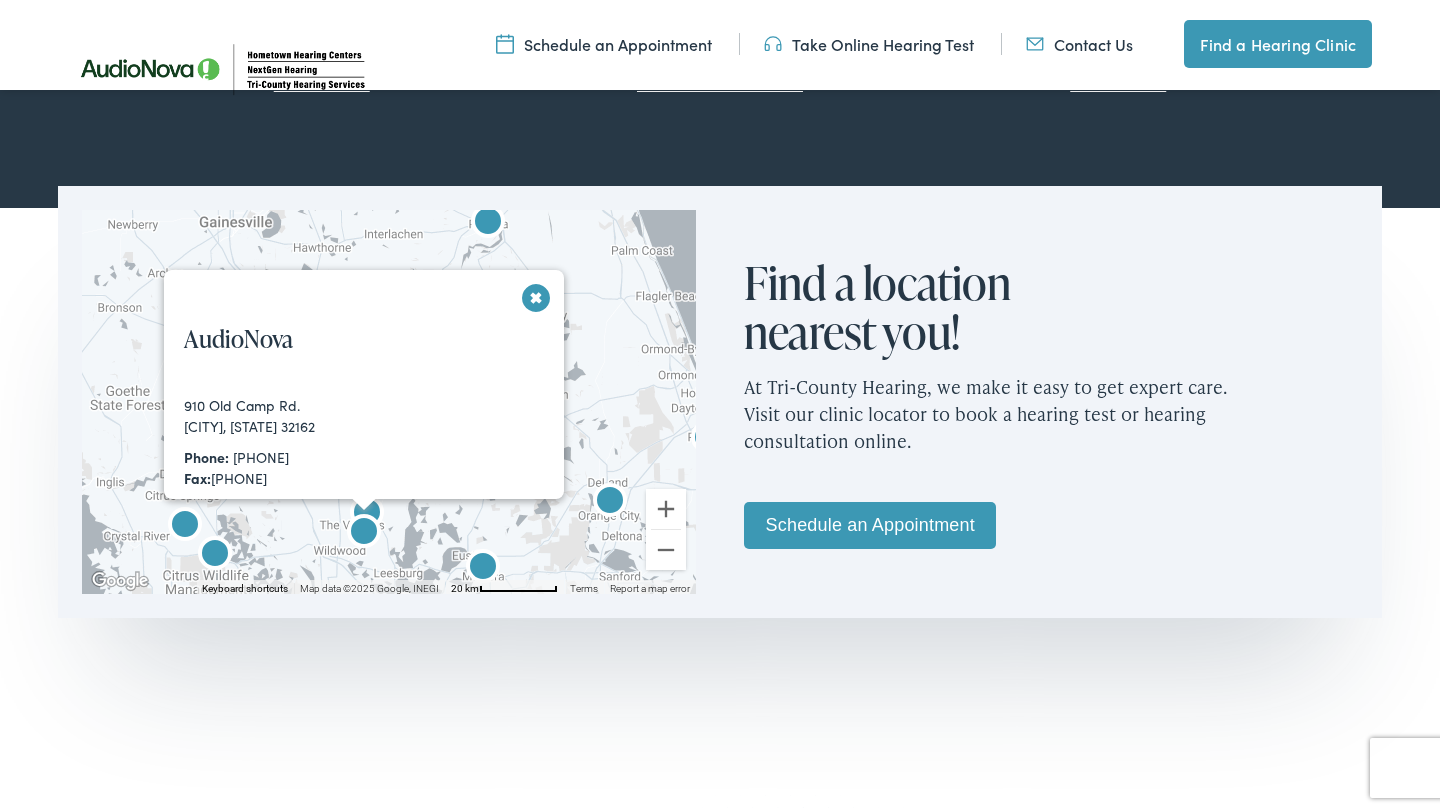 scroll, scrollTop: 1113, scrollLeft: 0, axis: vertical 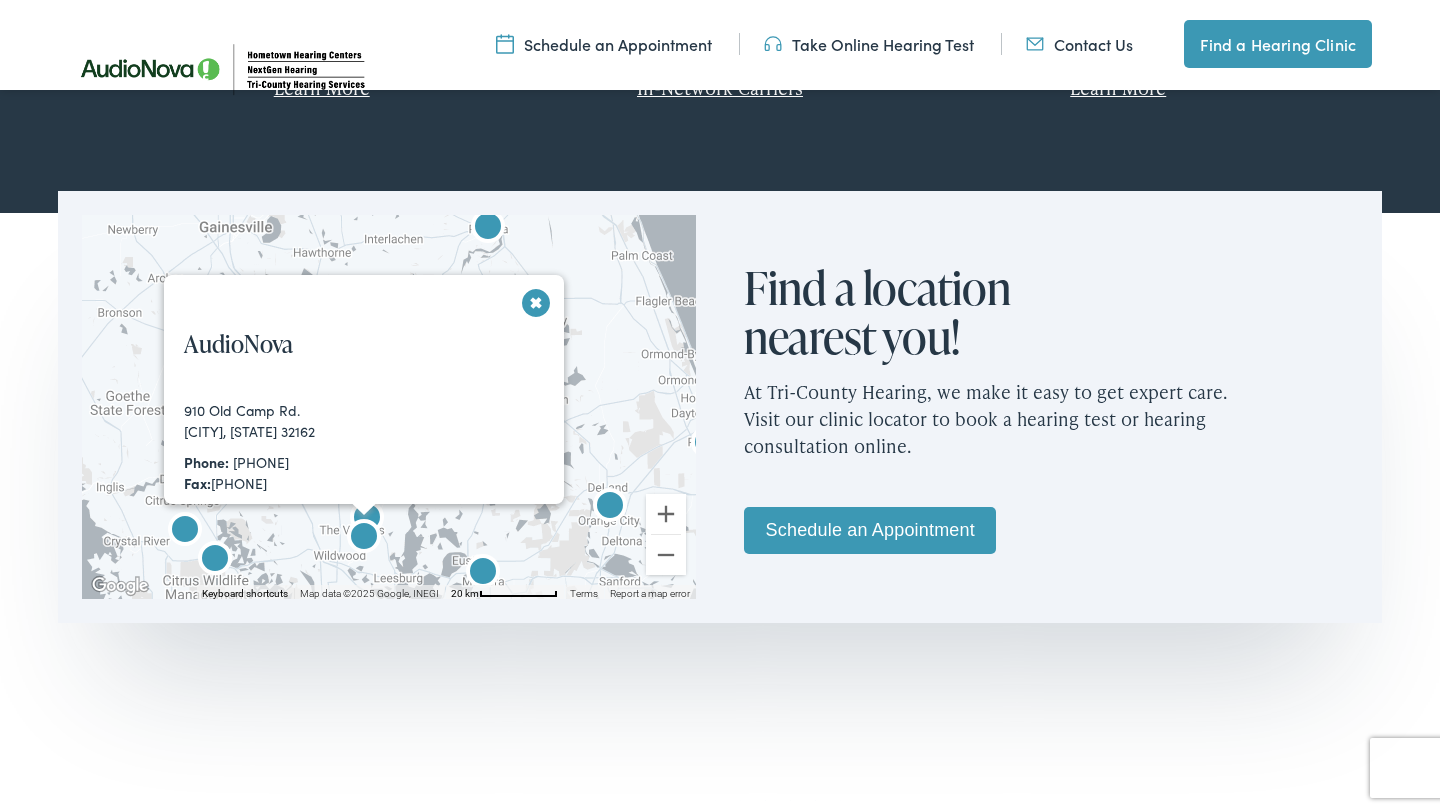 click on "AudioNova   910 Old Camp Rd. [CITY], [STATE] 32162 Phone:   [PHONE] Fax:  [PHONE] Monday:  08:30 AM to 05:00 PM Tuesday:  08:30 AM to 05:00 PM Wednesday:  08:30 AM to 05:00 PM Thursday:  08:30 AM to 05:00 PM Friday:  08:30 AM to 05:00 PM Saturday:  Closed Sunday:  Closed Currently Closed In Person Curbside Virtual Book an appointment See more details" at bounding box center [373, 552] 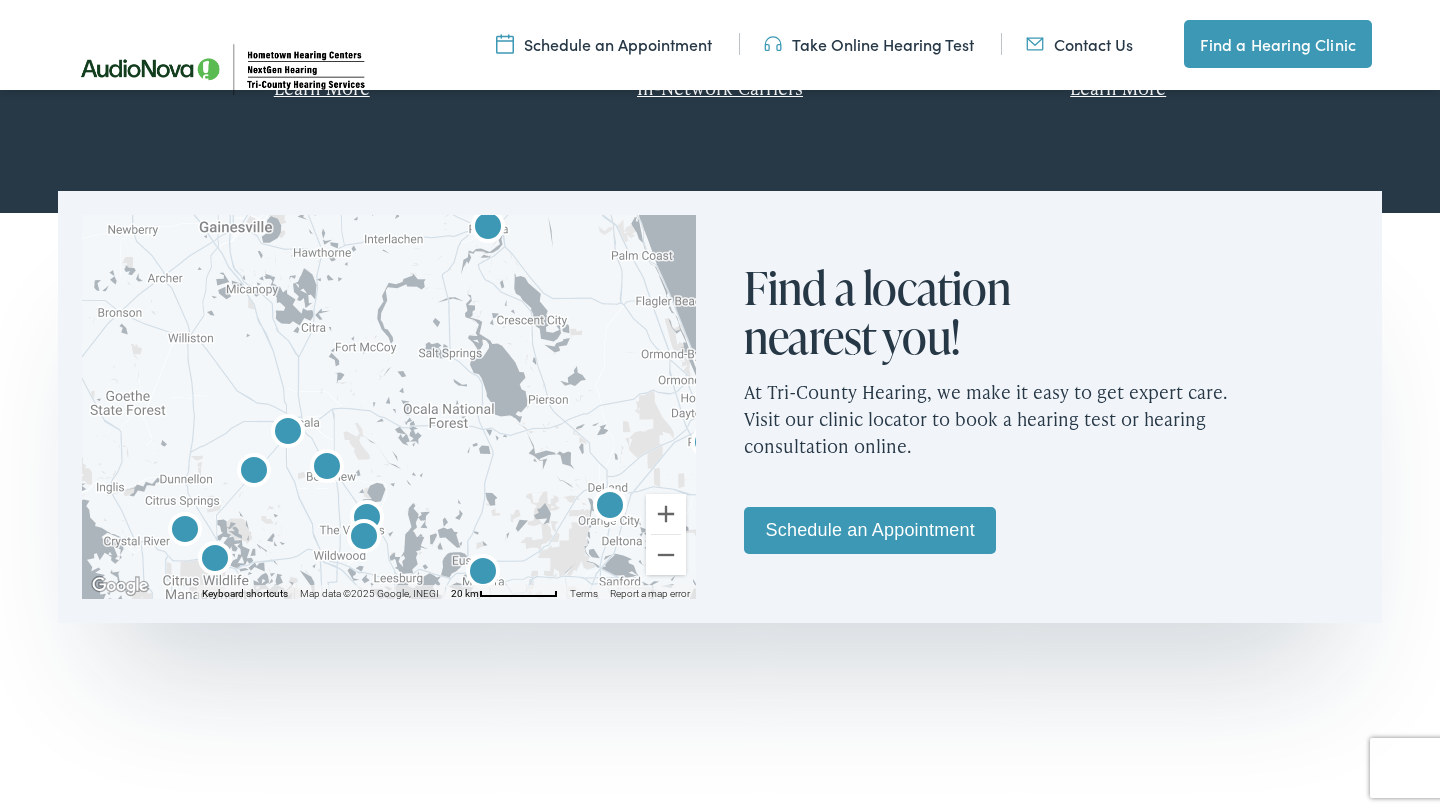 click at bounding box center (367, 520) 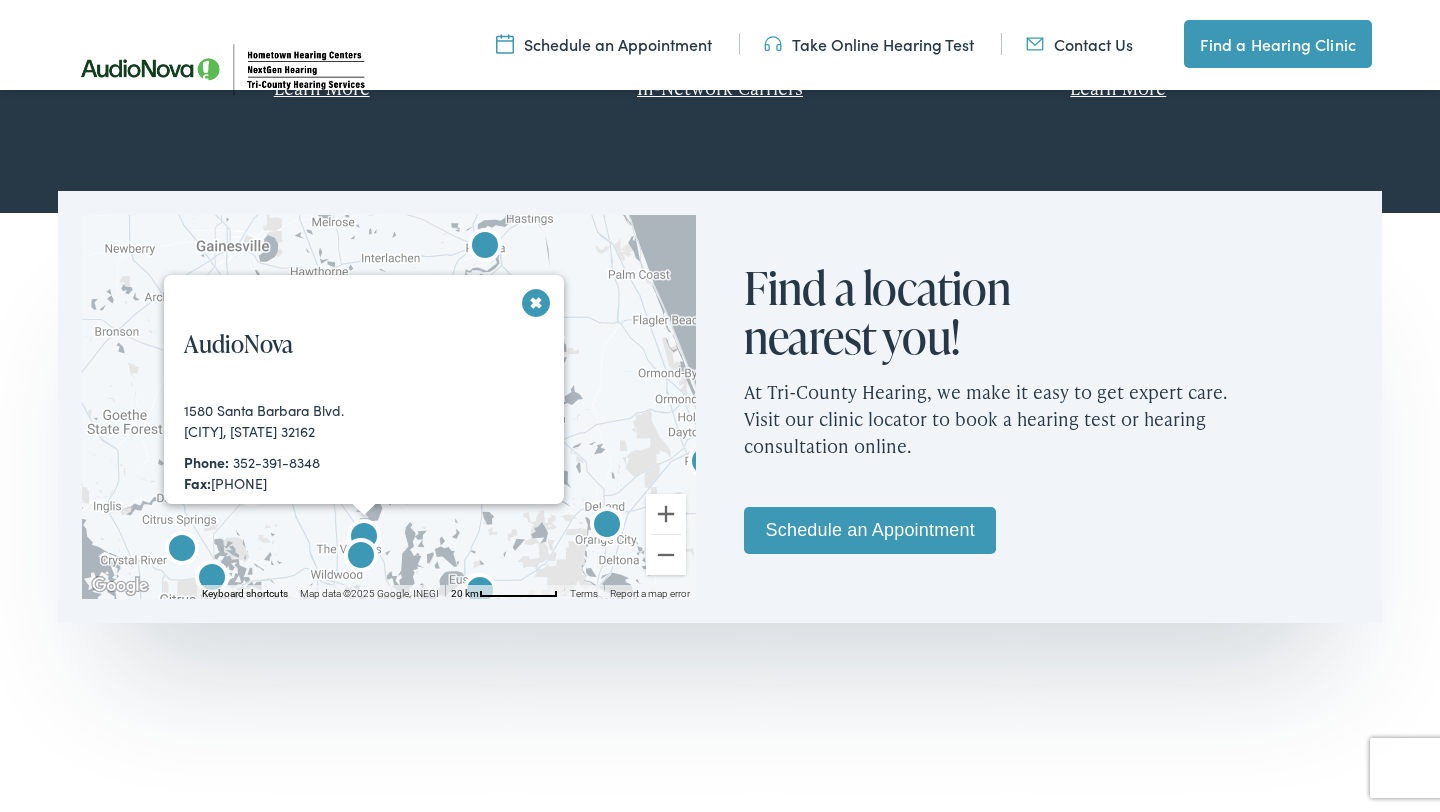 click at bounding box center [536, 302] 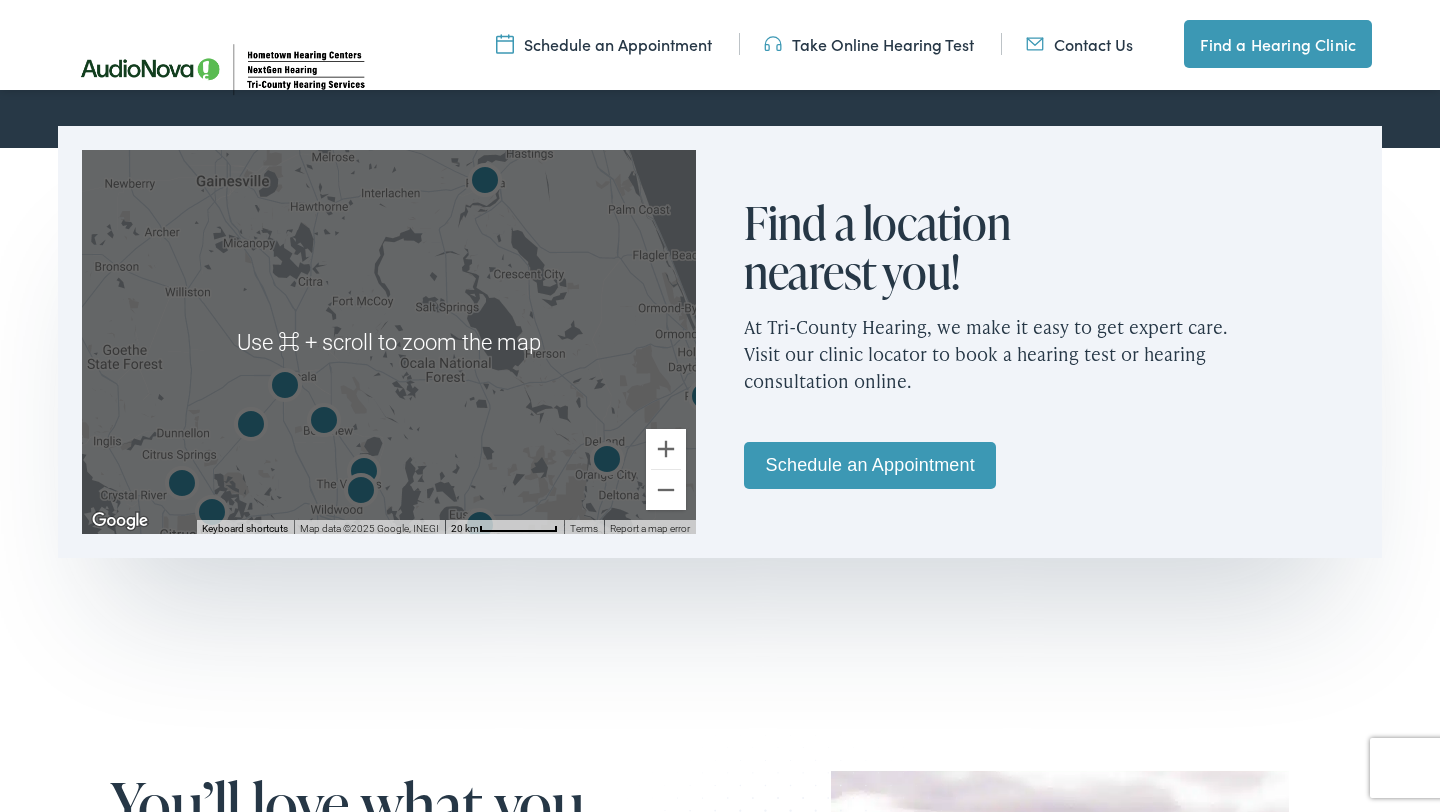 scroll, scrollTop: 1176, scrollLeft: 0, axis: vertical 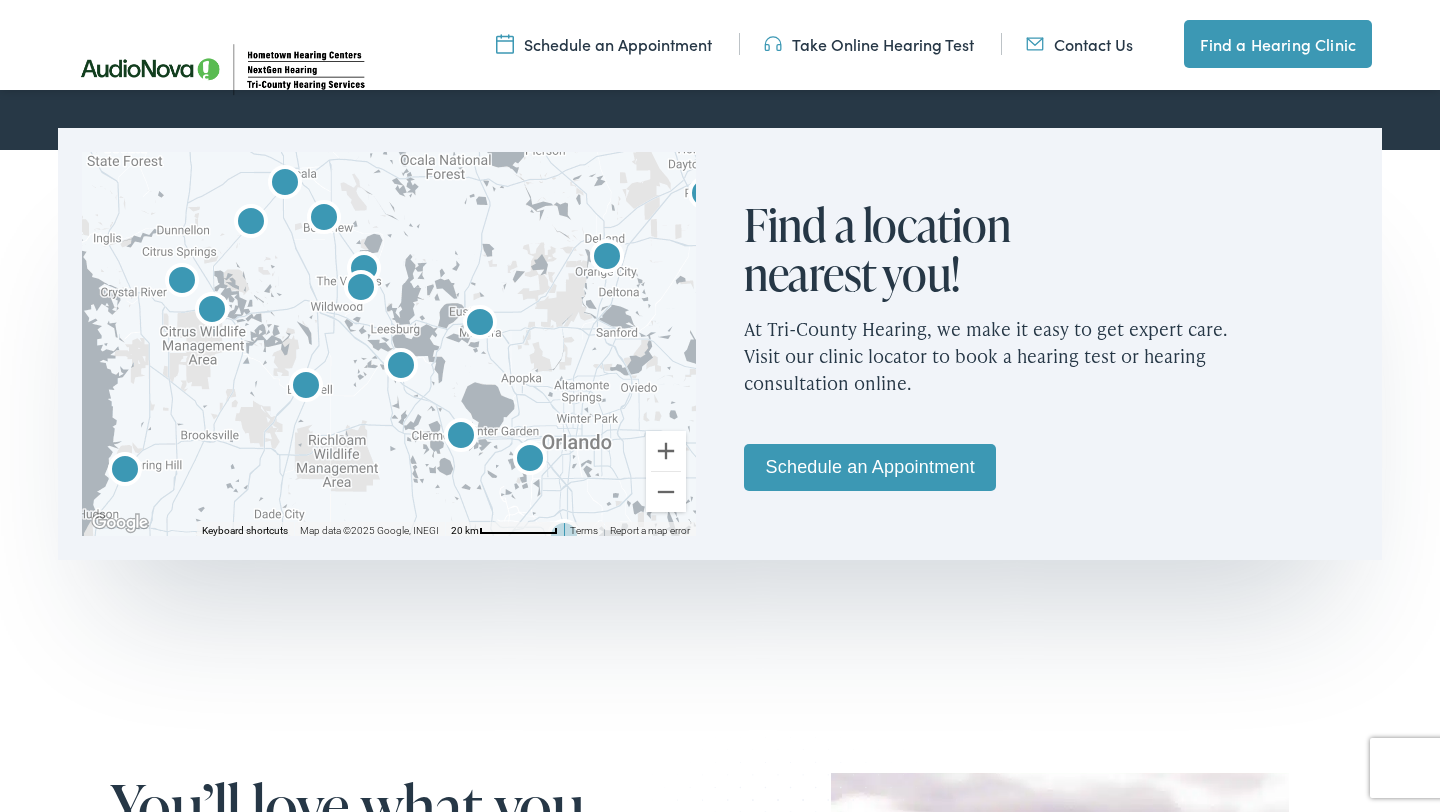 drag, startPoint x: 464, startPoint y: 433, endPoint x: 463, endPoint y: 226, distance: 207.00241 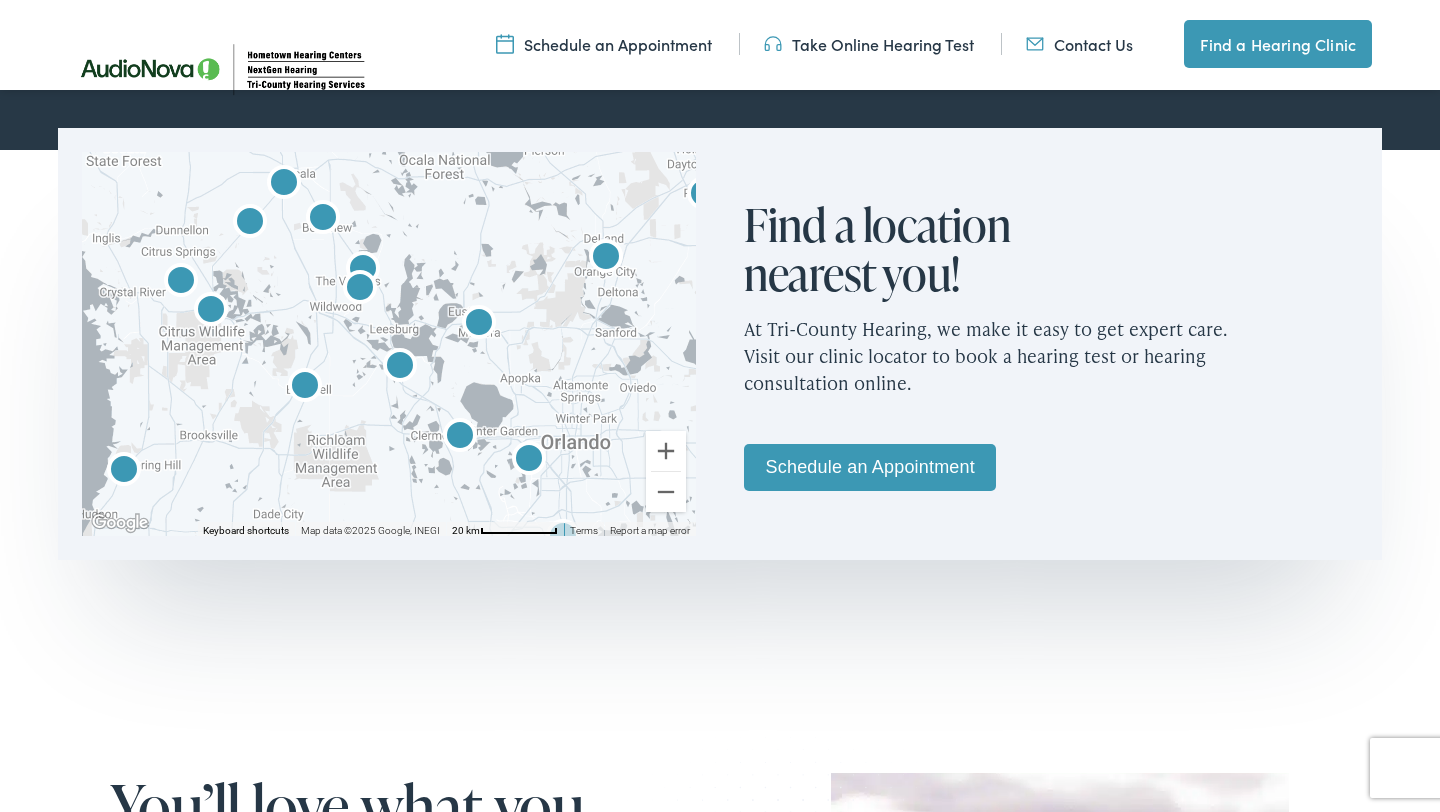 click at bounding box center (479, 325) 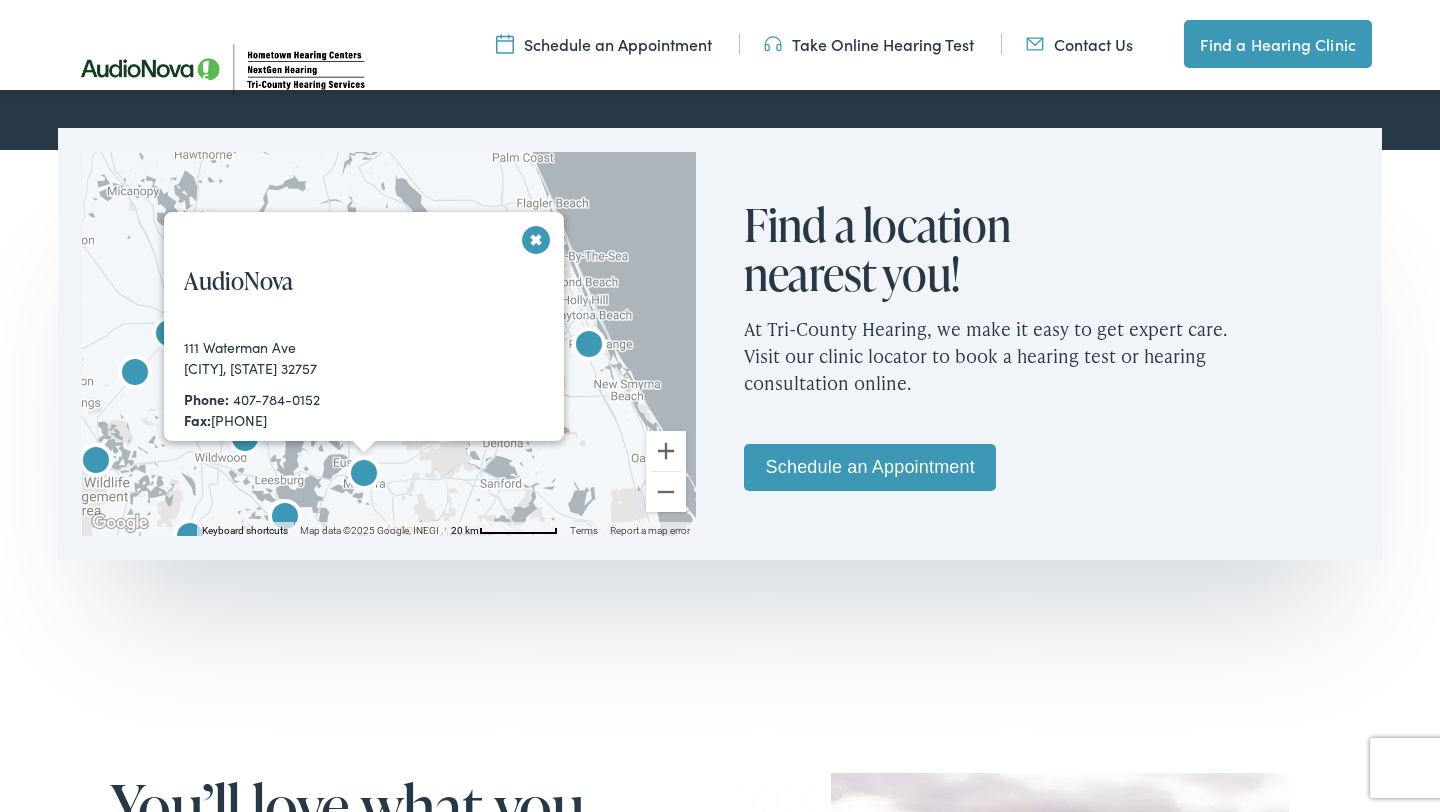 click at bounding box center (285, 519) 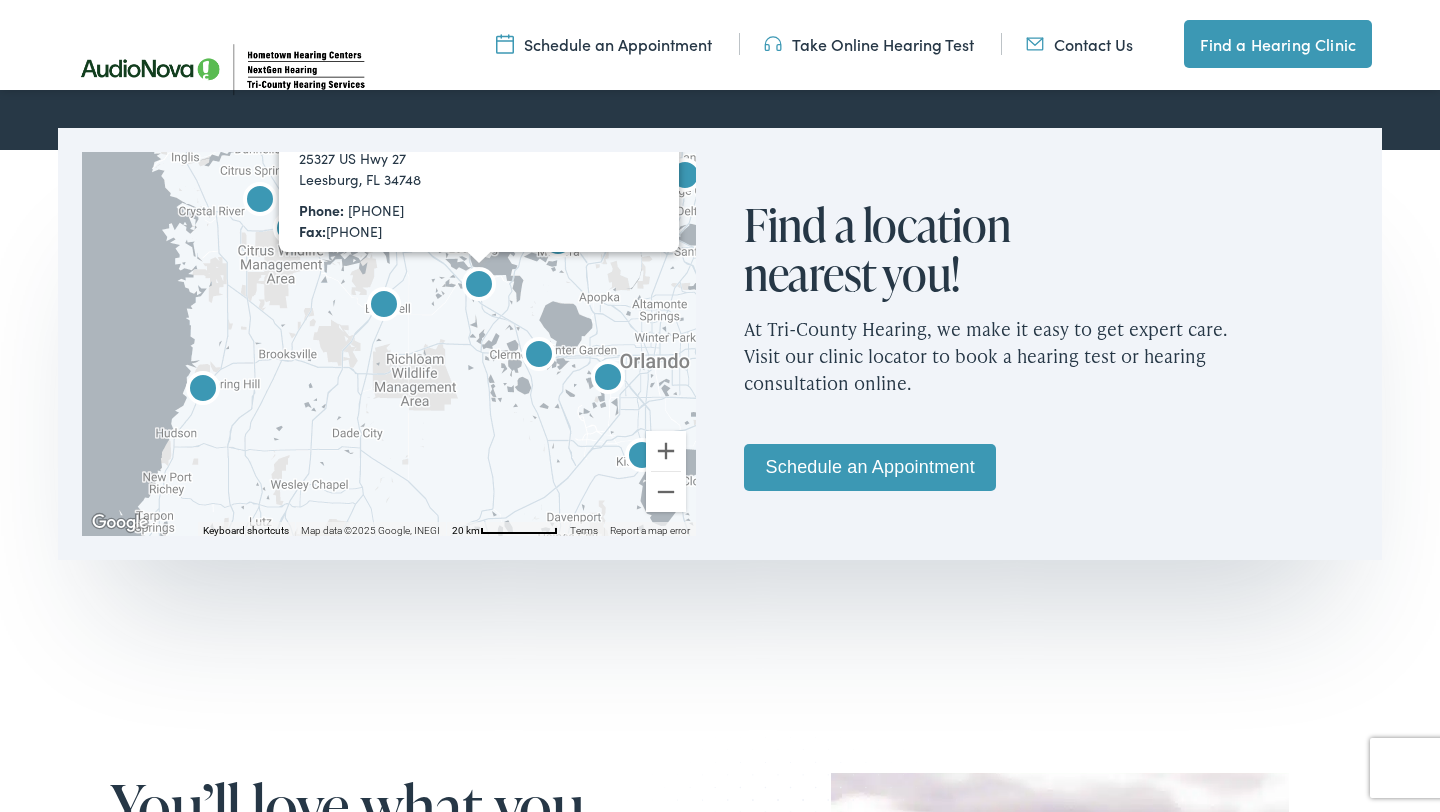 drag, startPoint x: 445, startPoint y: 475, endPoint x: 581, endPoint y: 295, distance: 225.60143 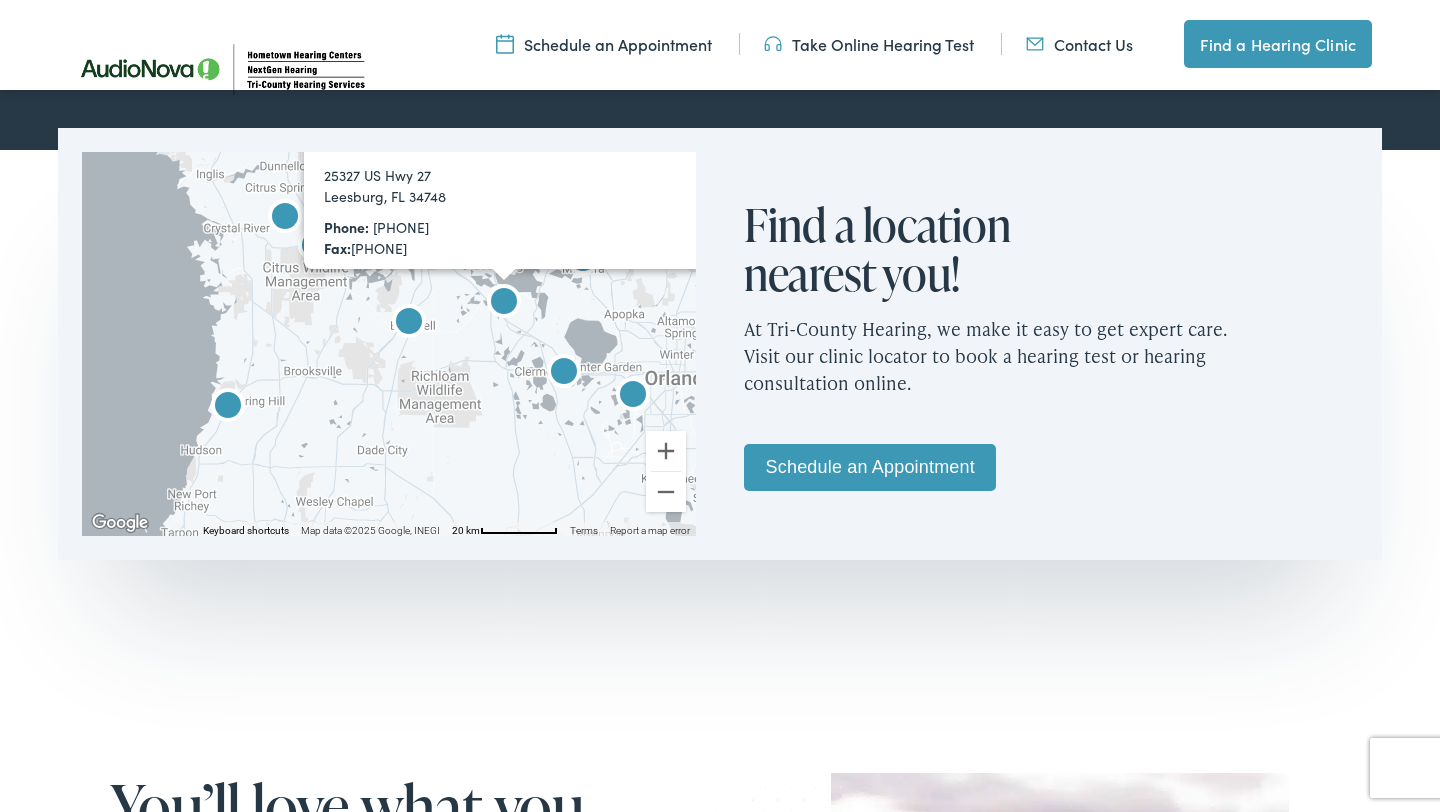 click at bounding box center [409, 324] 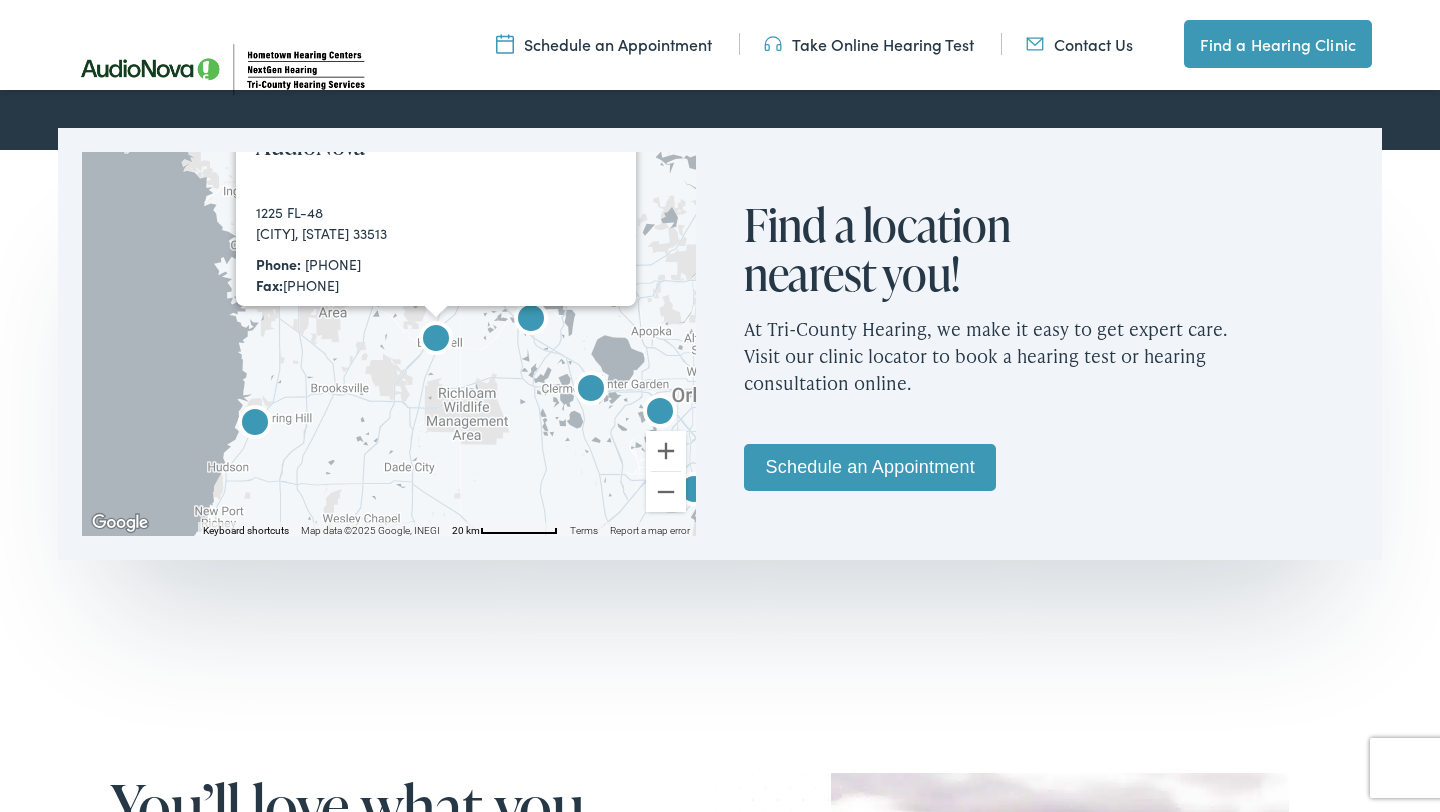 drag, startPoint x: 269, startPoint y: 482, endPoint x: 347, endPoint y: 332, distance: 169.06804 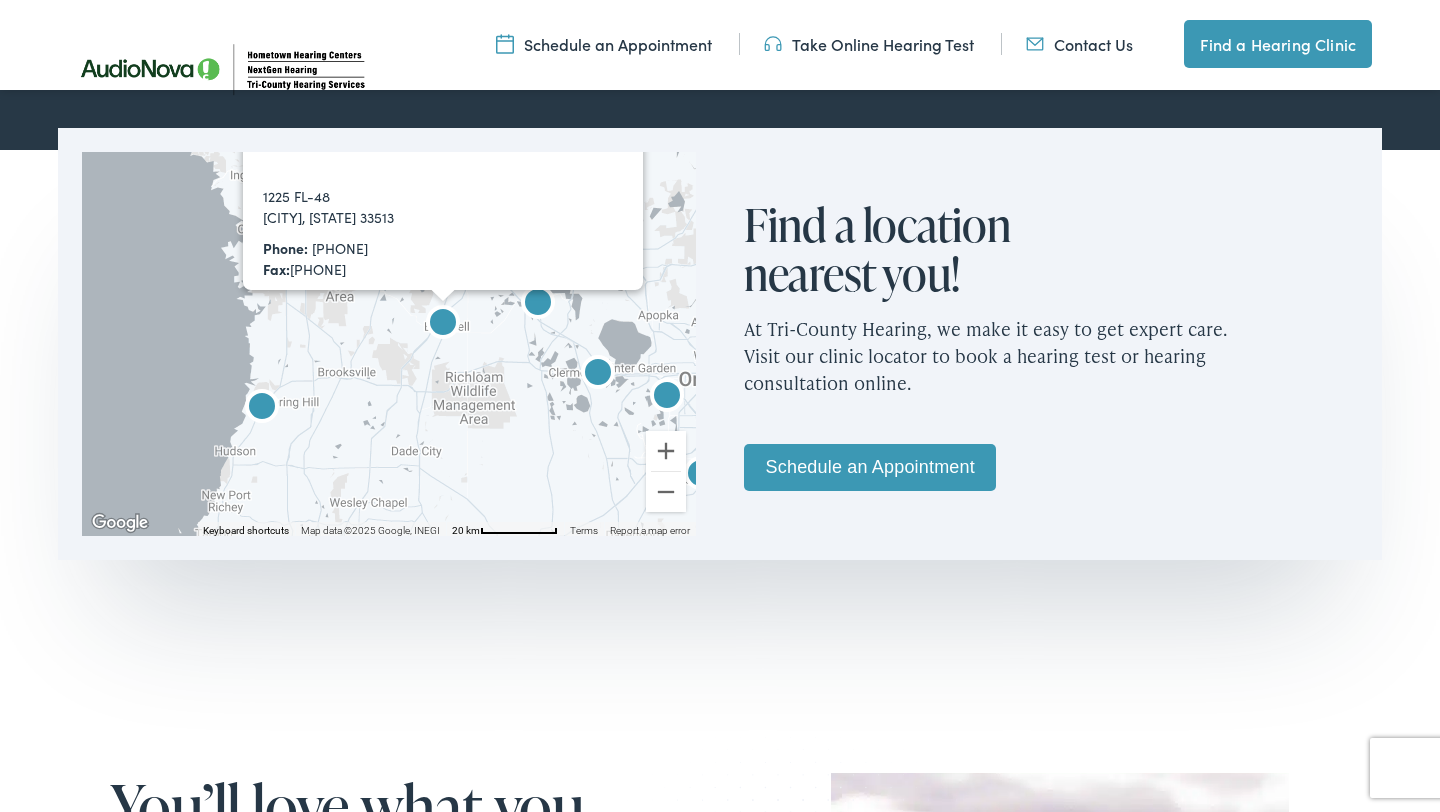 click at bounding box center [262, 409] 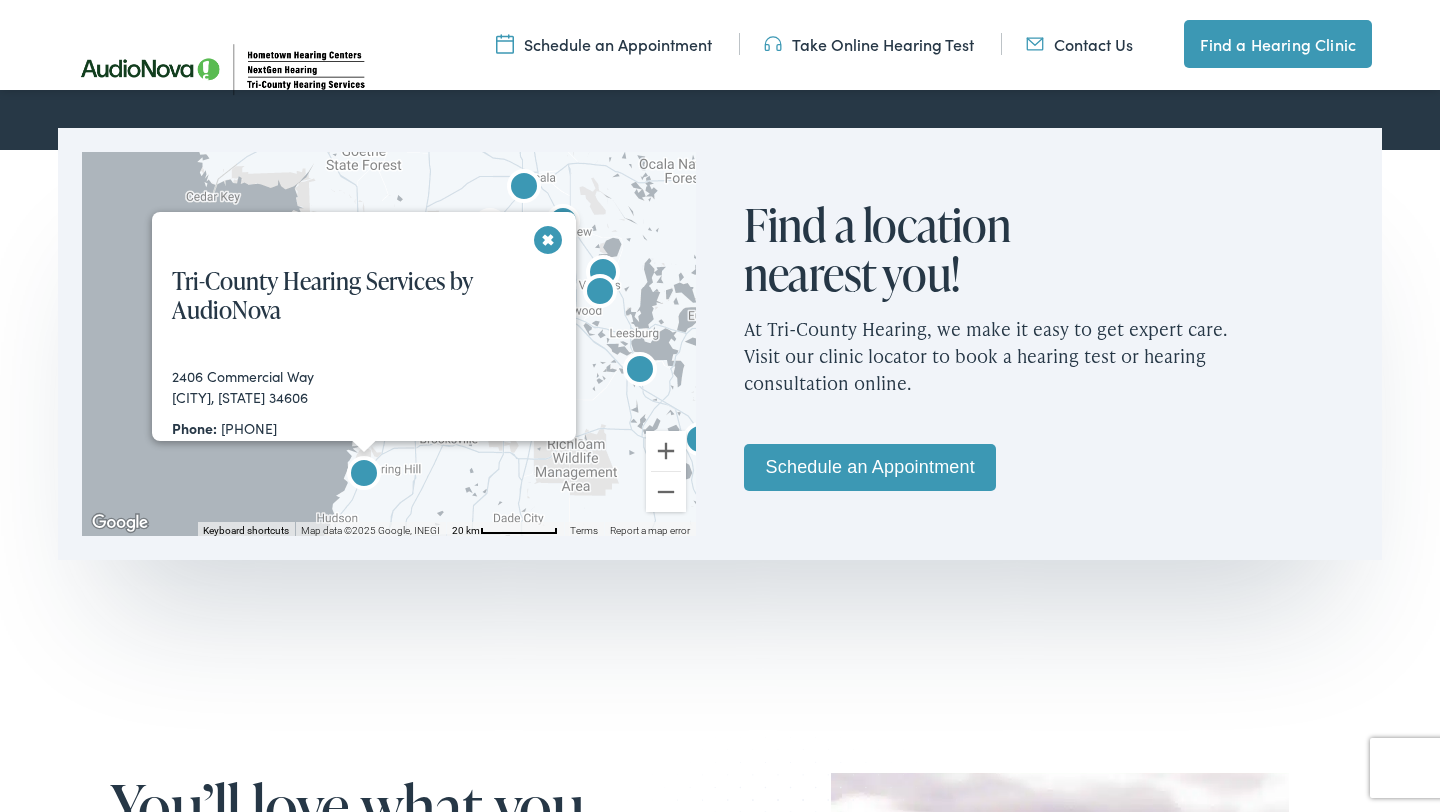 click at bounding box center [548, 239] 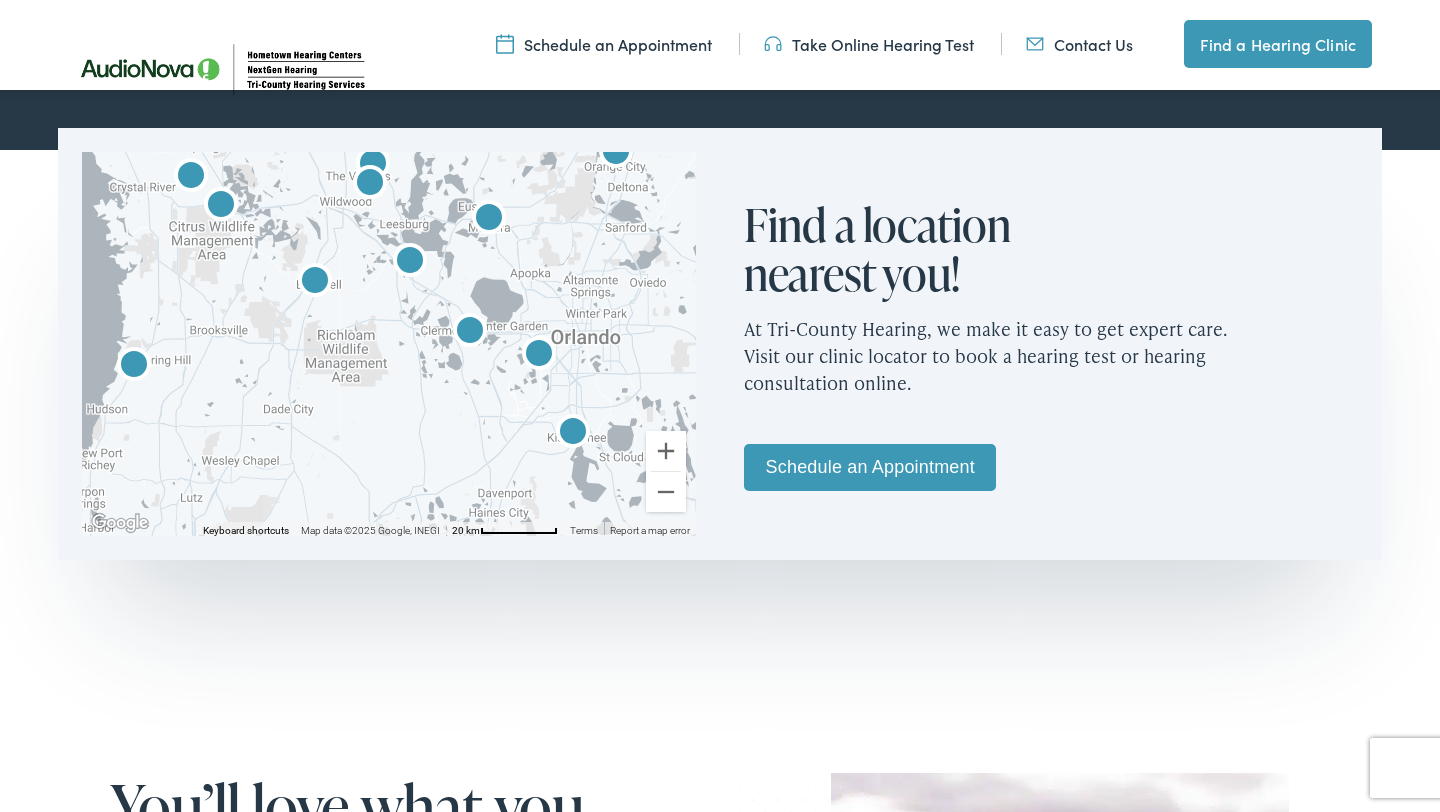 drag, startPoint x: 536, startPoint y: 446, endPoint x: 308, endPoint y: 327, distance: 257.1867 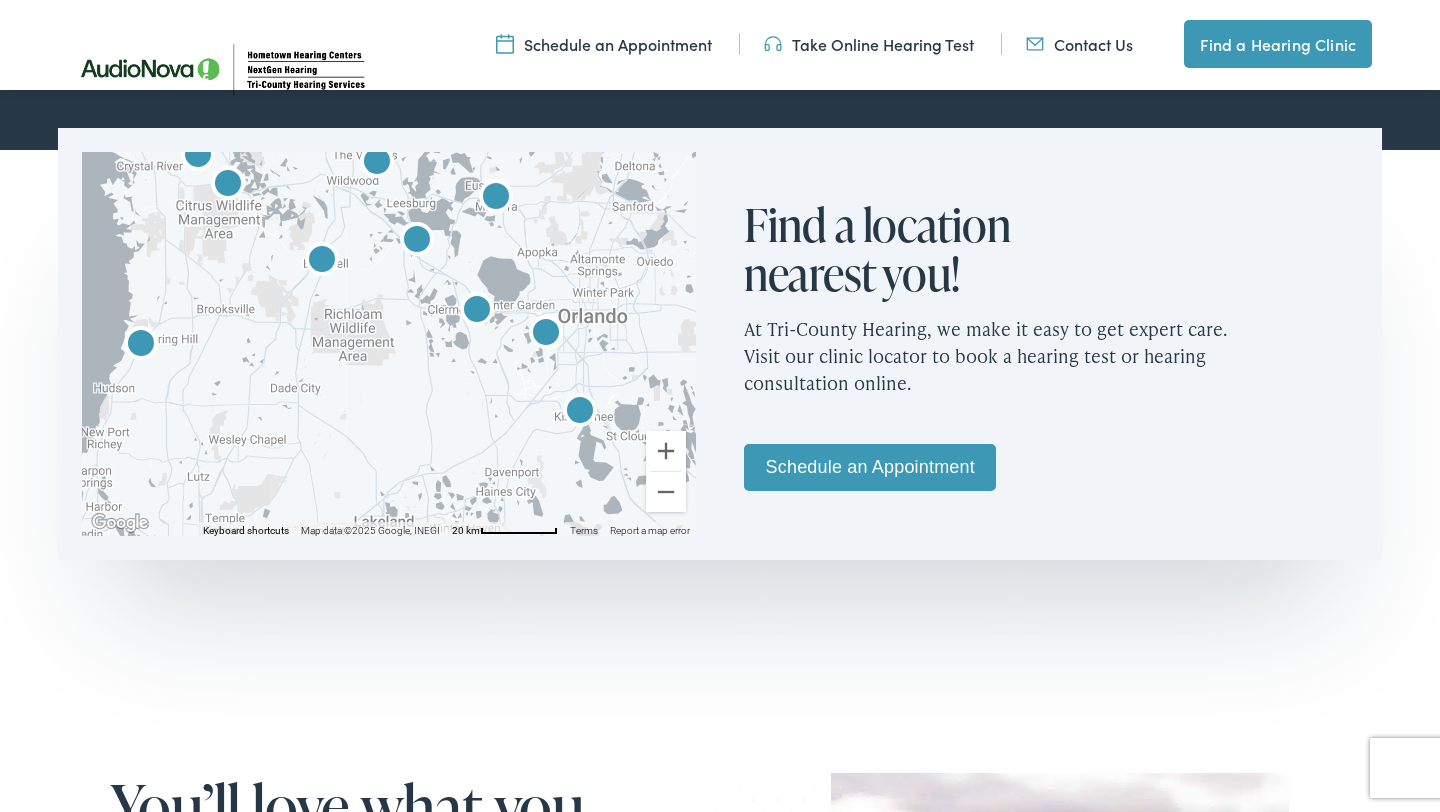 click at bounding box center [477, 312] 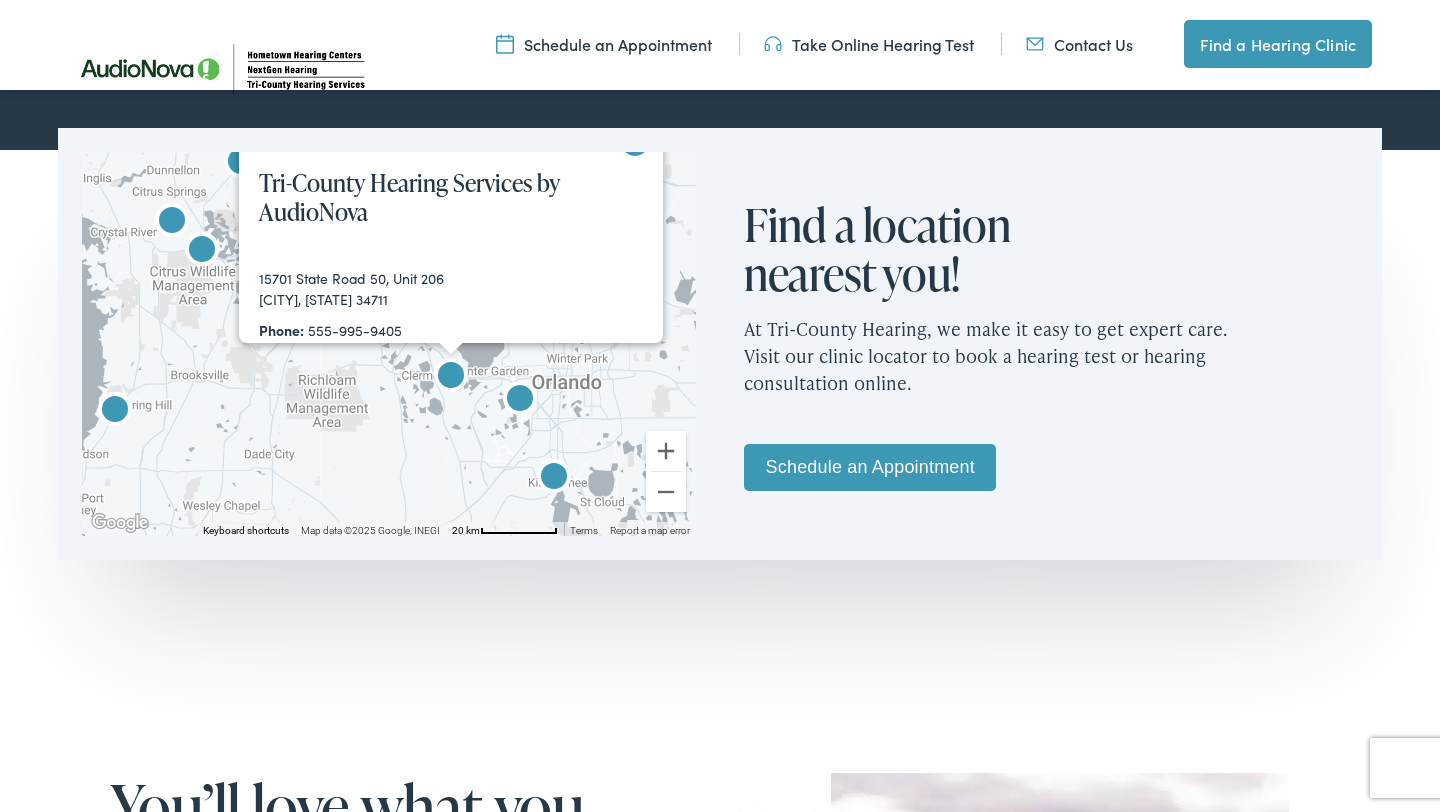 click on "15701 State Road 50, Unit 206 [CITY], [STATE] 34711 Phone:   [PHONE] Fax:  [PHONE] Monday:  08:30 AM to 05:00 PM Tuesday:  08:30 AM to 05:00 PM Wednesday:  08:30 AM to 05:00 PM Thursday:  08:30 AM to 05:00 PM Friday:  08:30 AM to 05:00 PM Saturday:  Closed Sunday:  Closed" at bounding box center (460, 393) 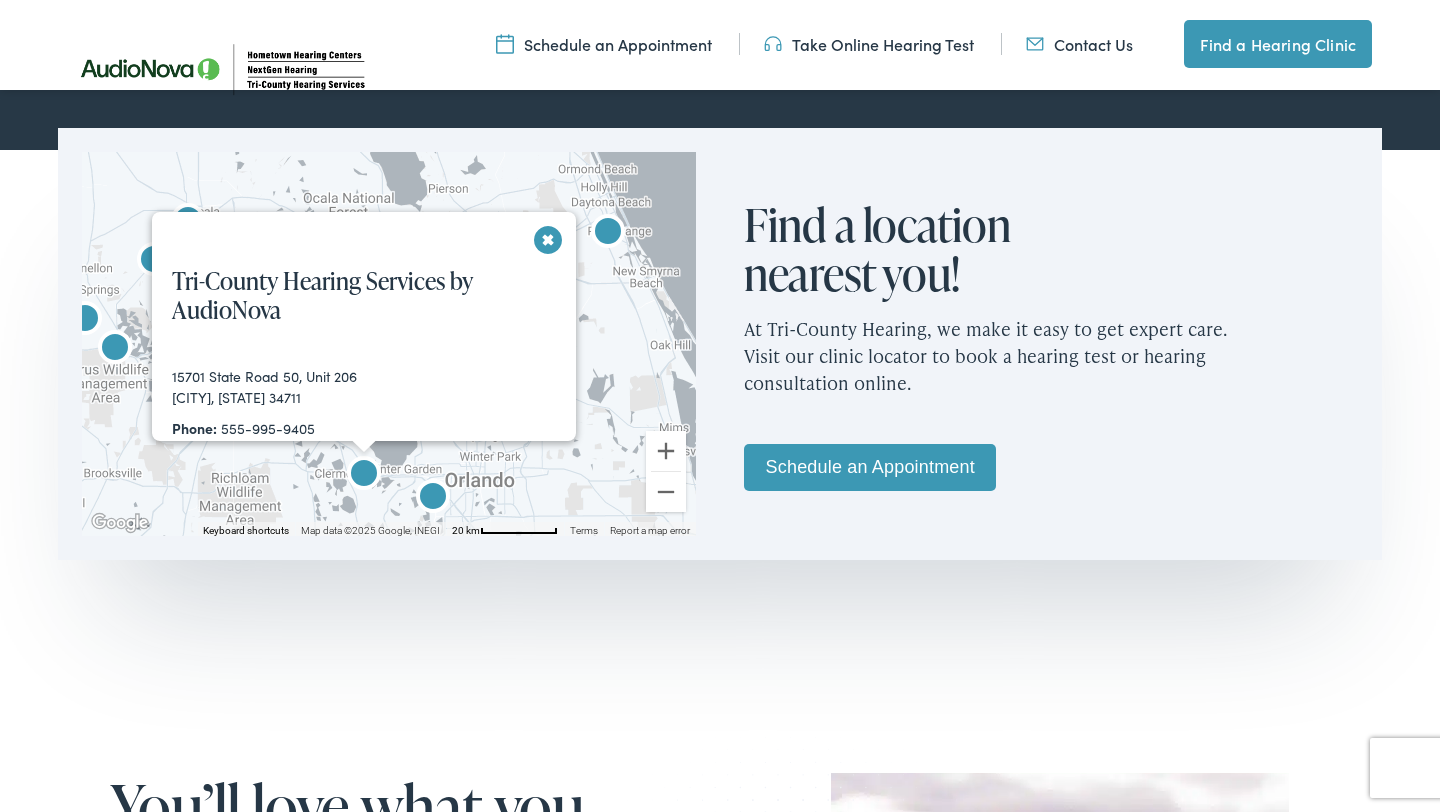 click at bounding box center [433, 499] 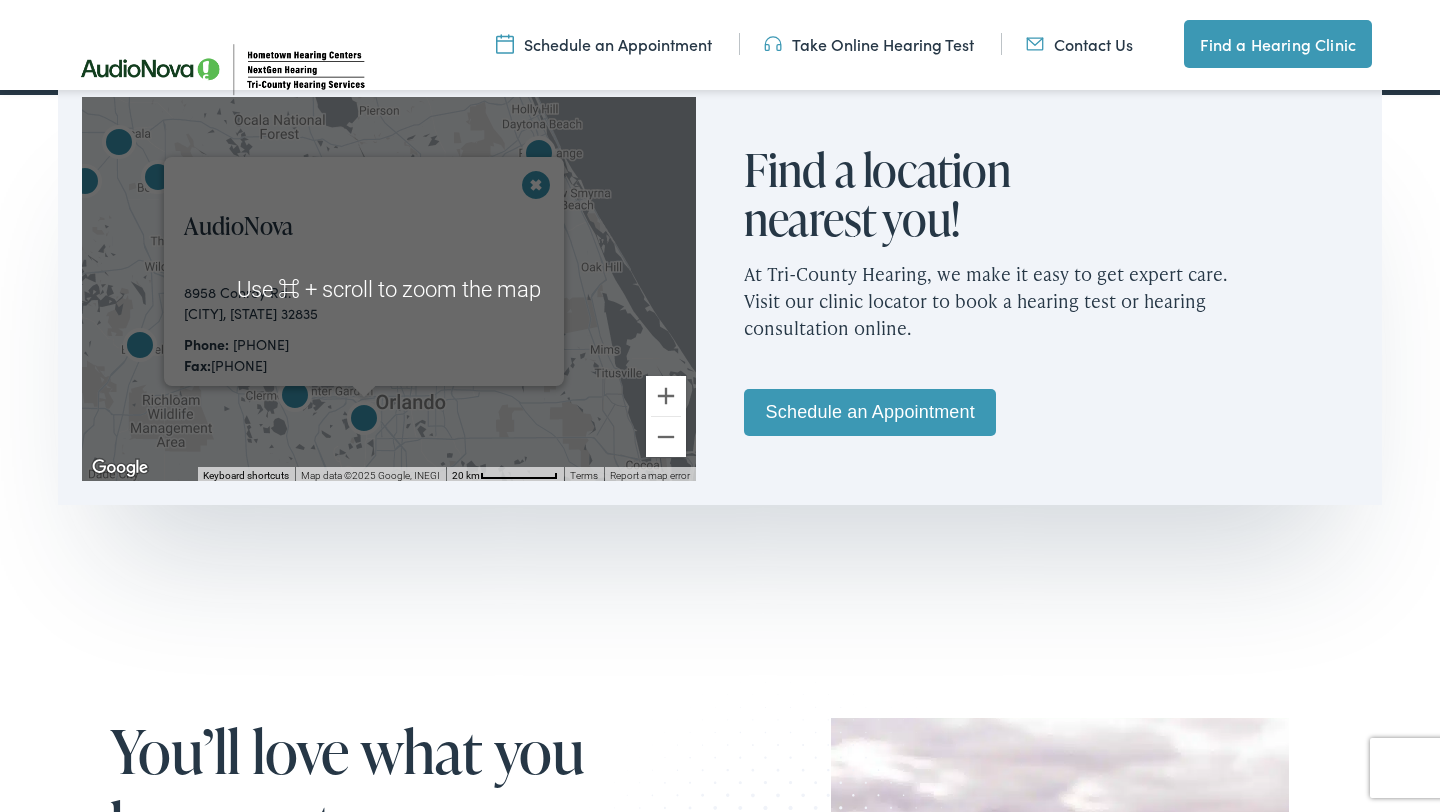 scroll, scrollTop: 1204, scrollLeft: 0, axis: vertical 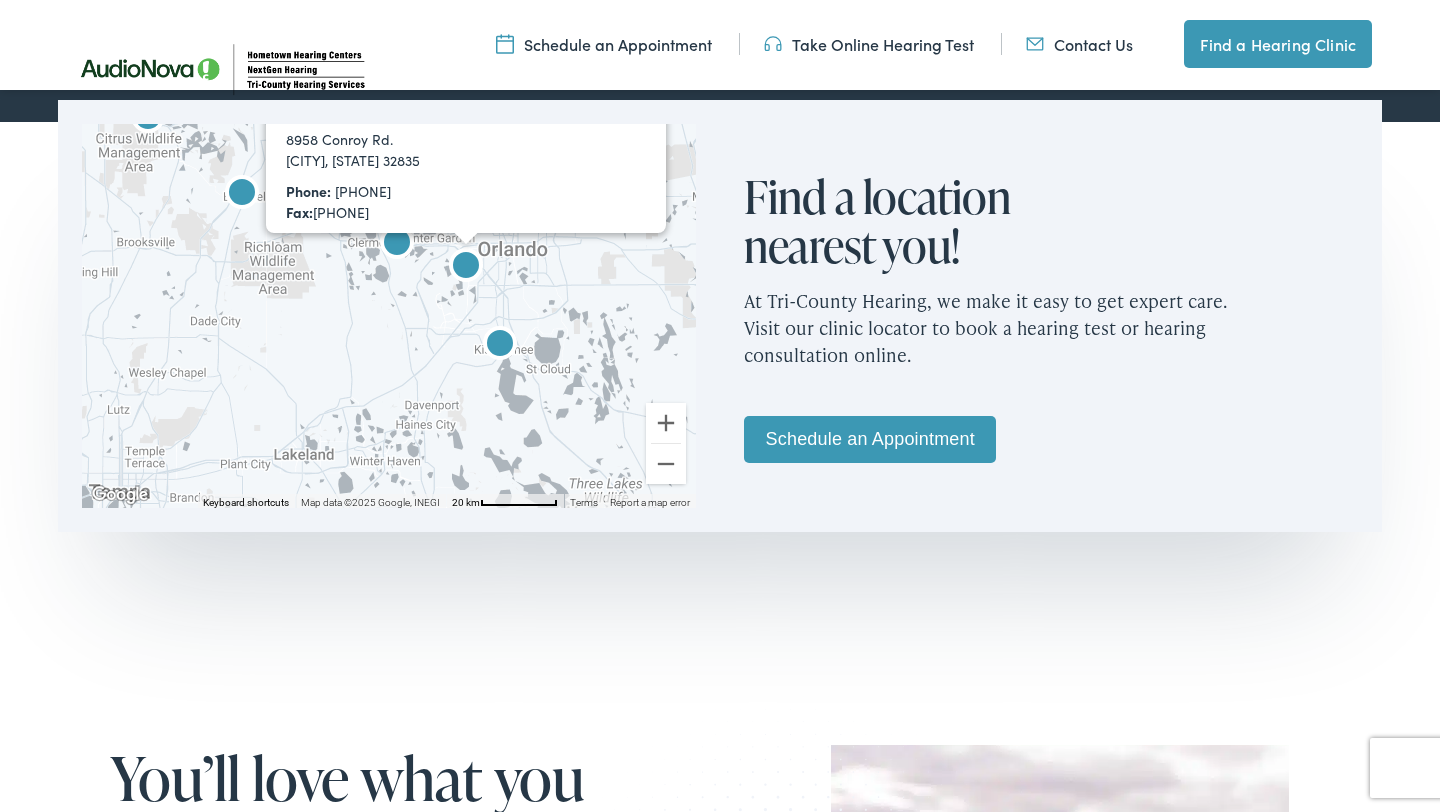 drag, startPoint x: 447, startPoint y: 452, endPoint x: 549, endPoint y: 270, distance: 208.63365 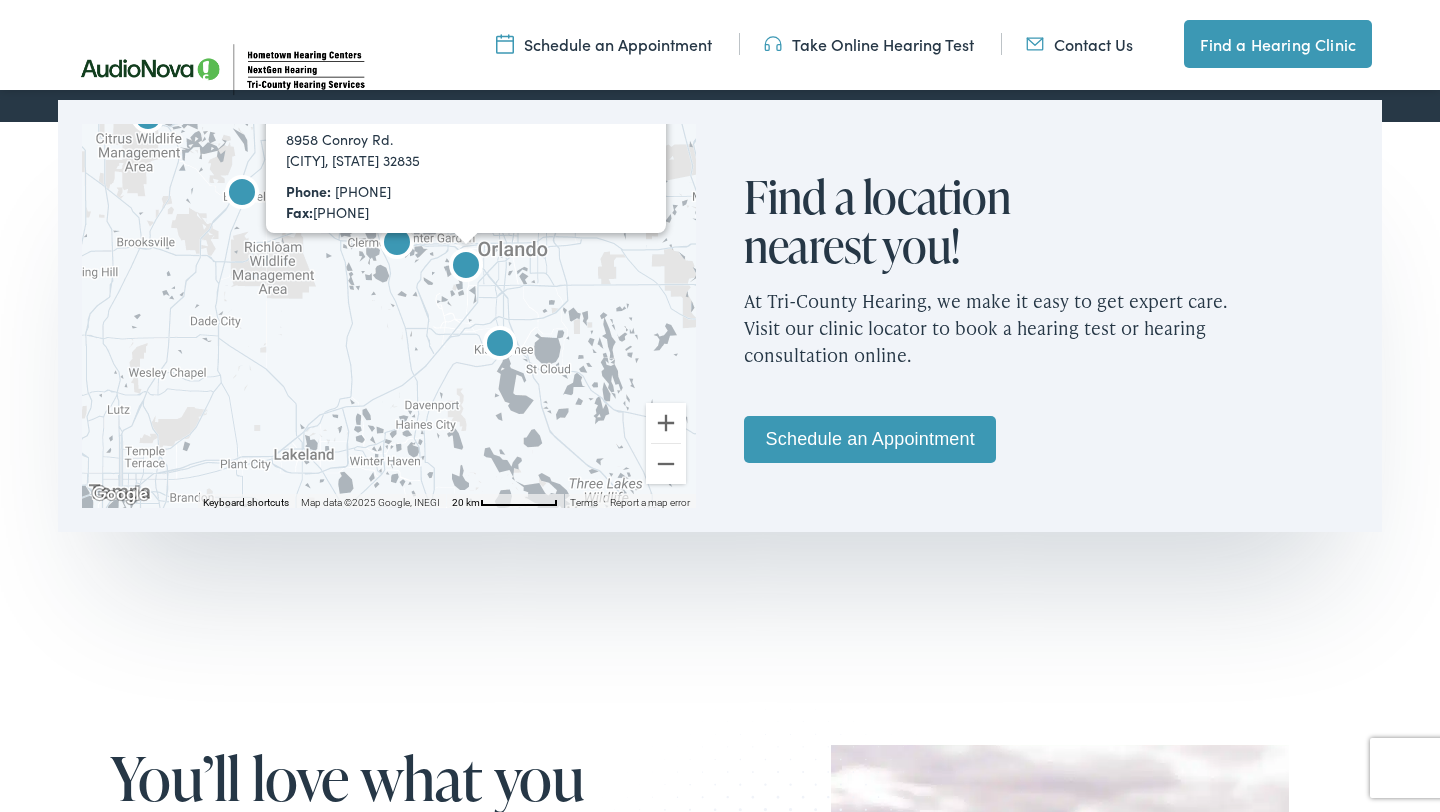 click at bounding box center [500, 346] 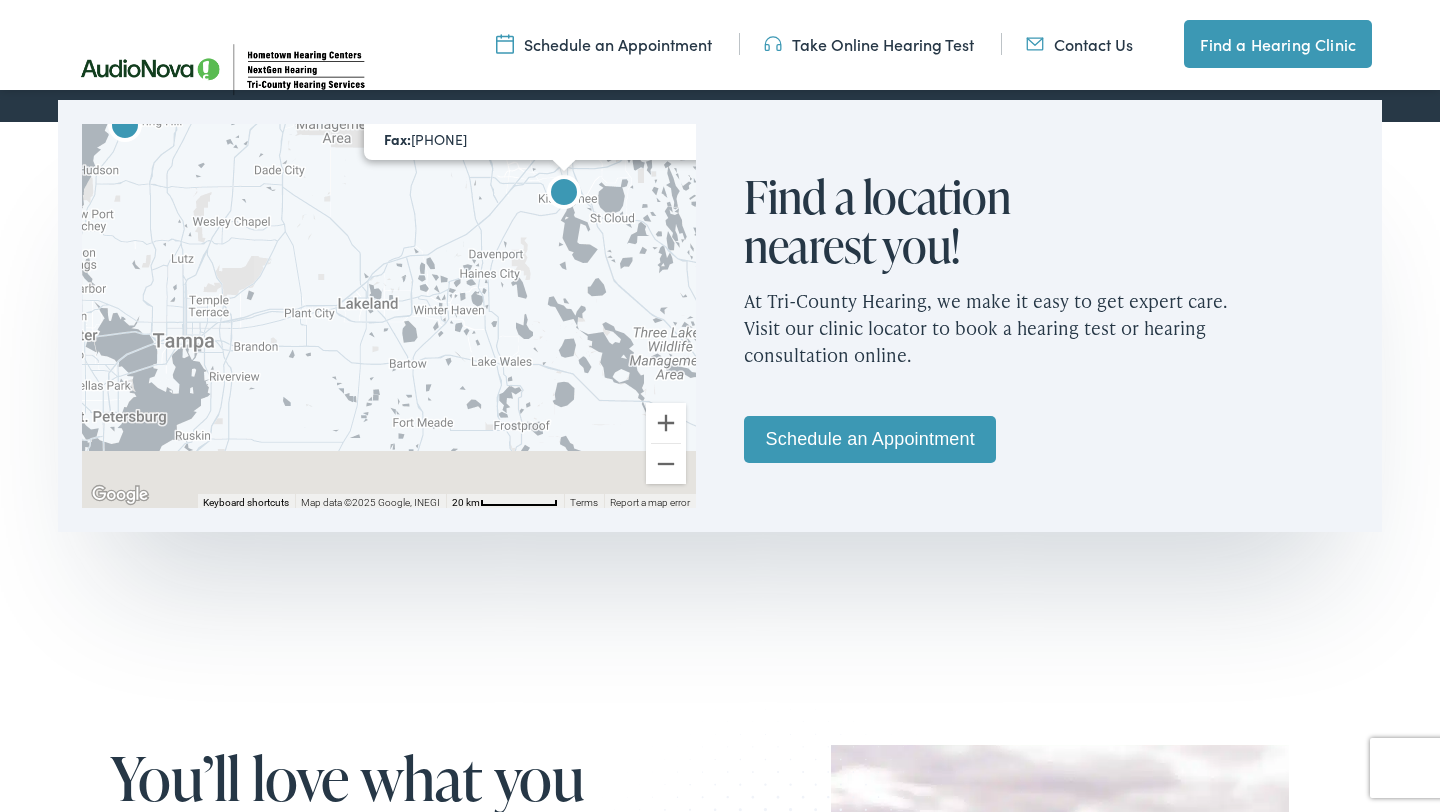 drag, startPoint x: 385, startPoint y: 449, endPoint x: 594, endPoint y: 151, distance: 363.9849 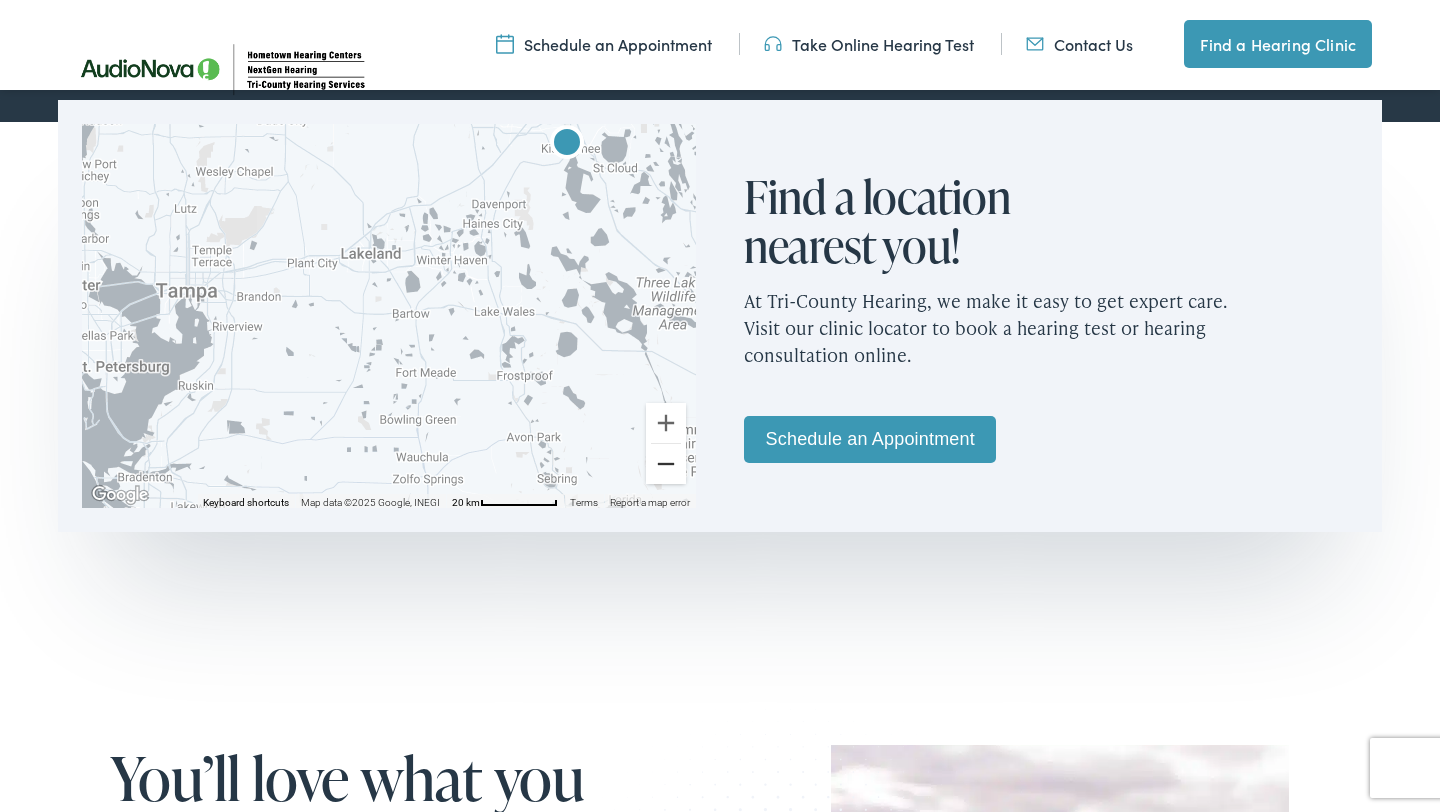 click at bounding box center [666, 464] 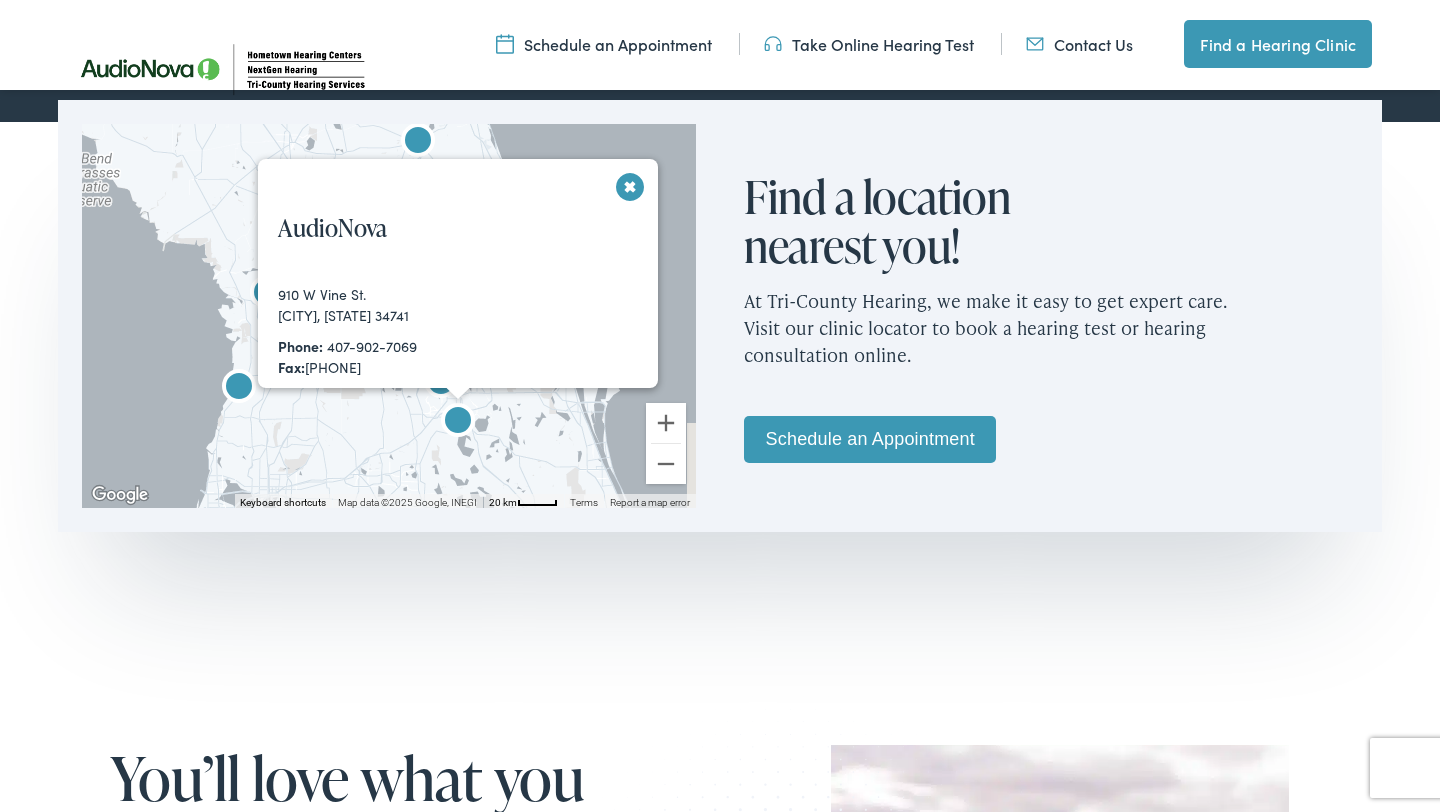 drag, startPoint x: 393, startPoint y: 299, endPoint x: 362, endPoint y: 519, distance: 222.17336 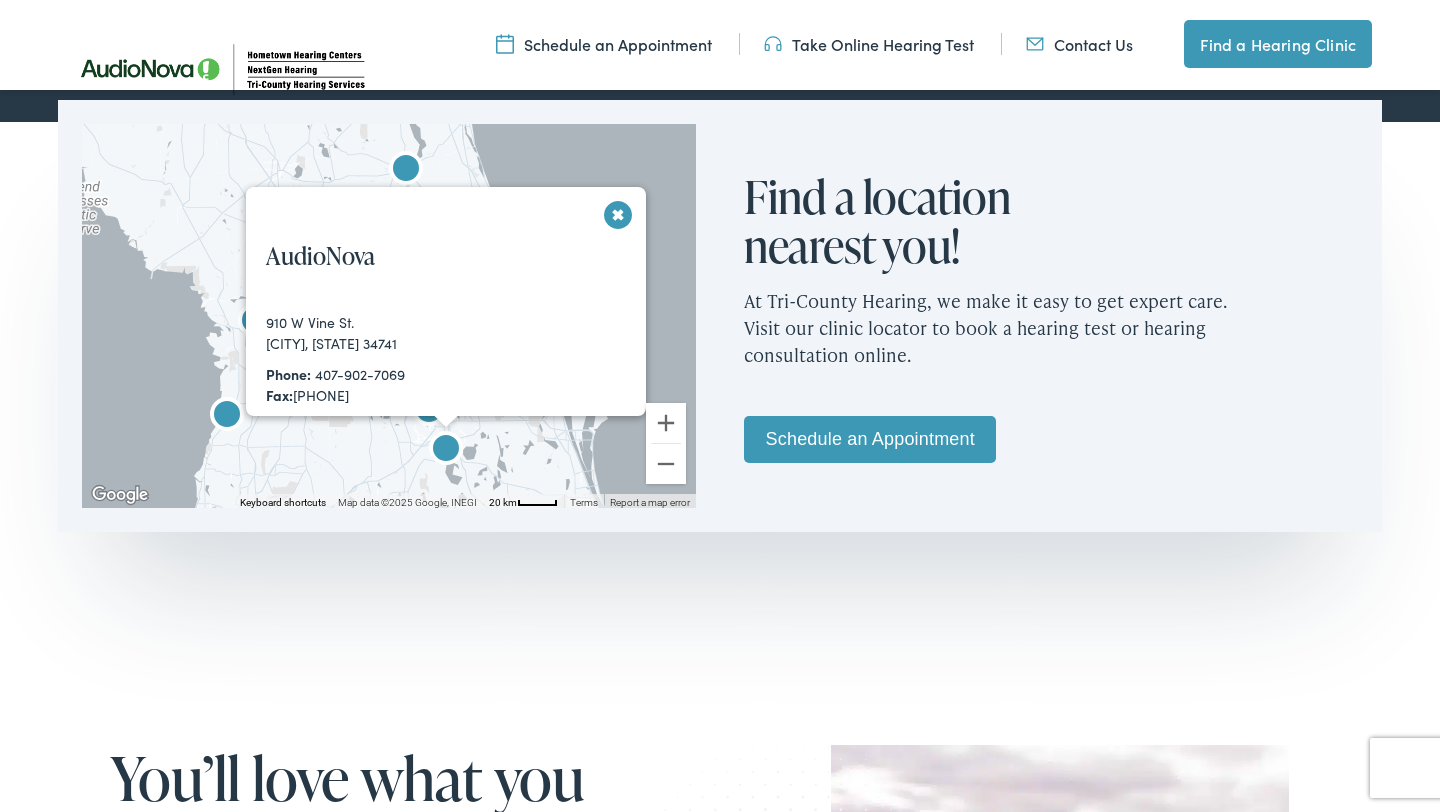 click at bounding box center [618, 214] 